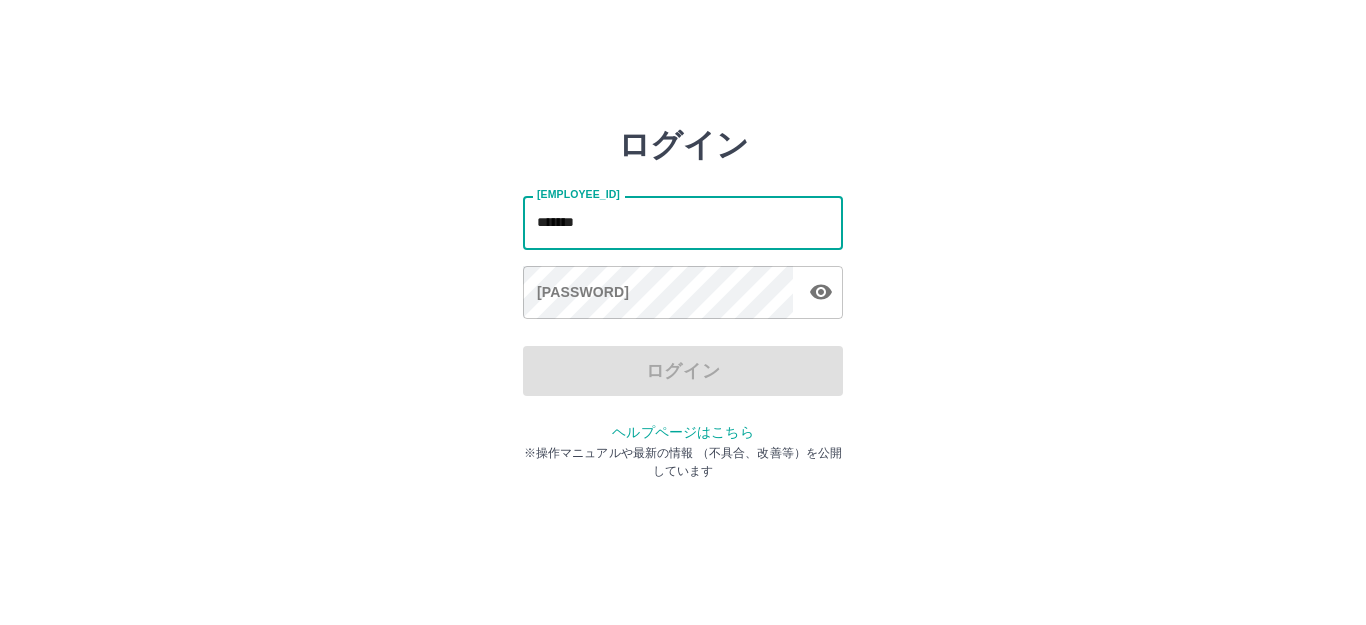 scroll, scrollTop: 0, scrollLeft: 0, axis: both 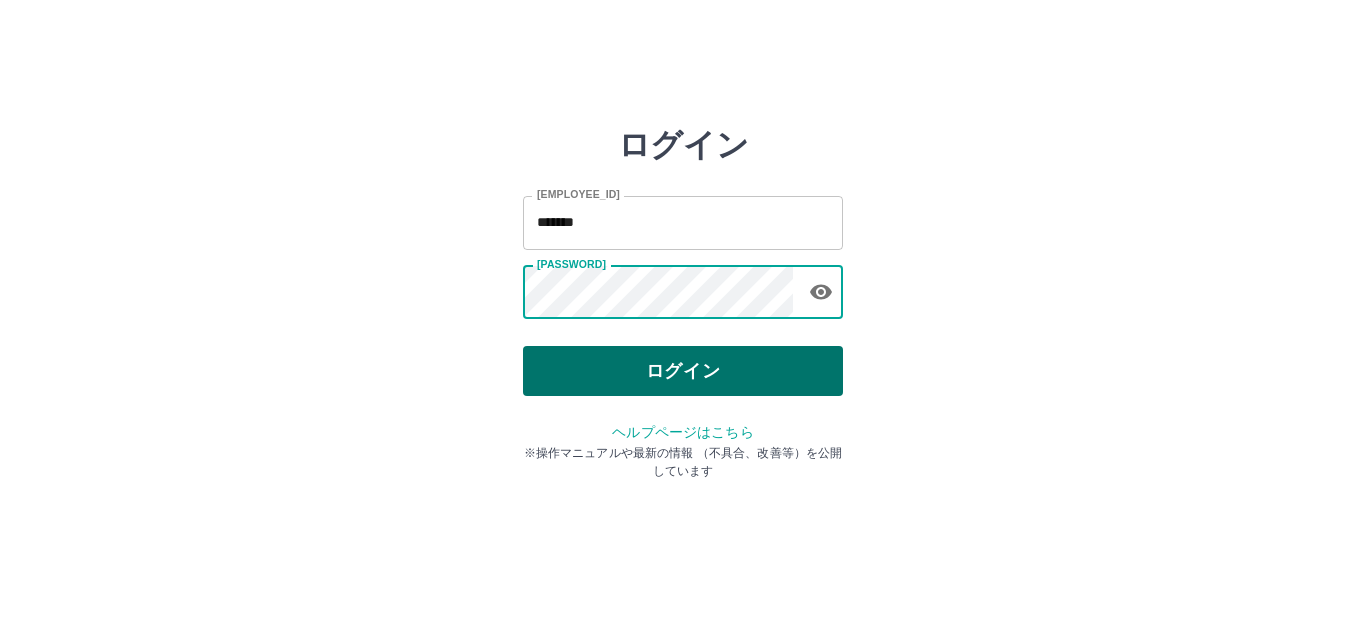 click on "ログイン" at bounding box center (683, 371) 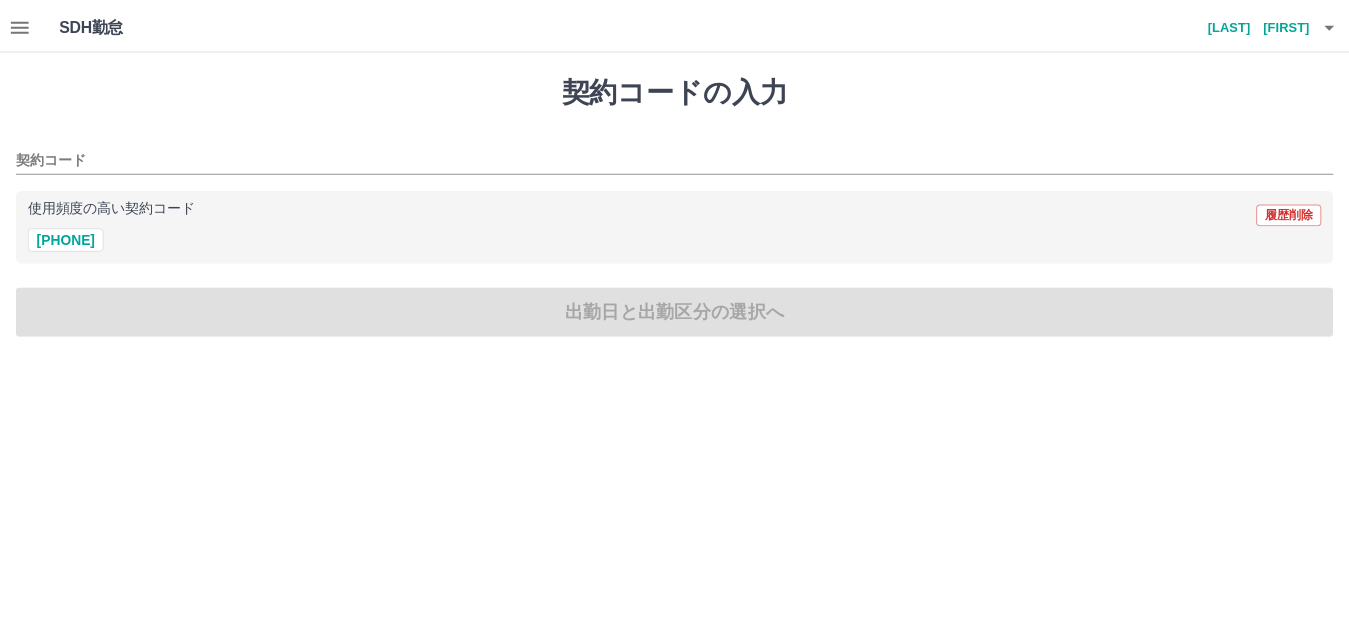 scroll, scrollTop: 0, scrollLeft: 0, axis: both 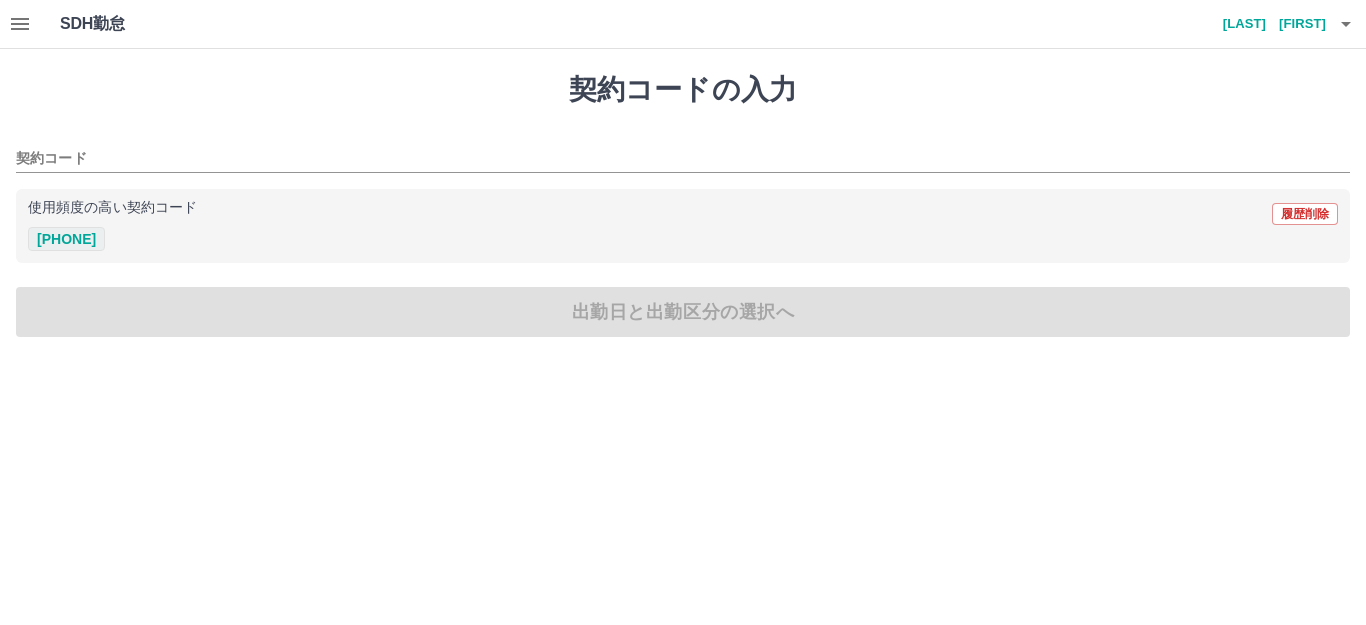 click on "41725002" at bounding box center (66, 239) 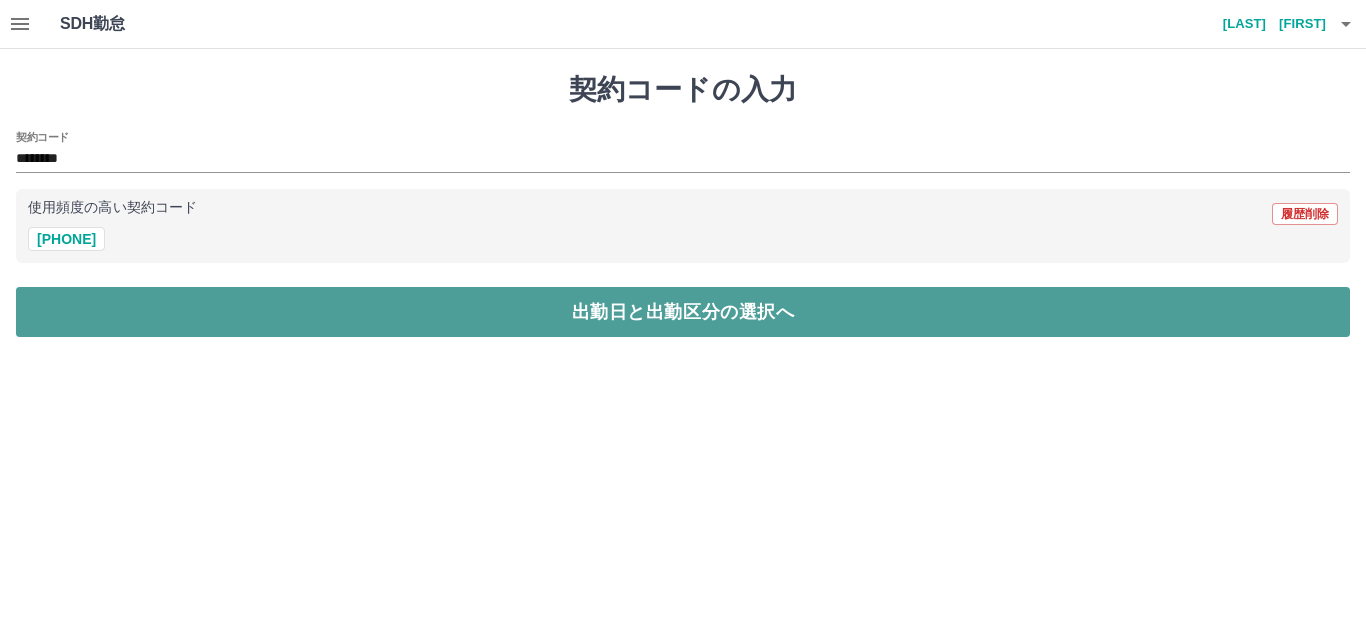 click on "出勤日と出勤区分の選択へ" at bounding box center (683, 312) 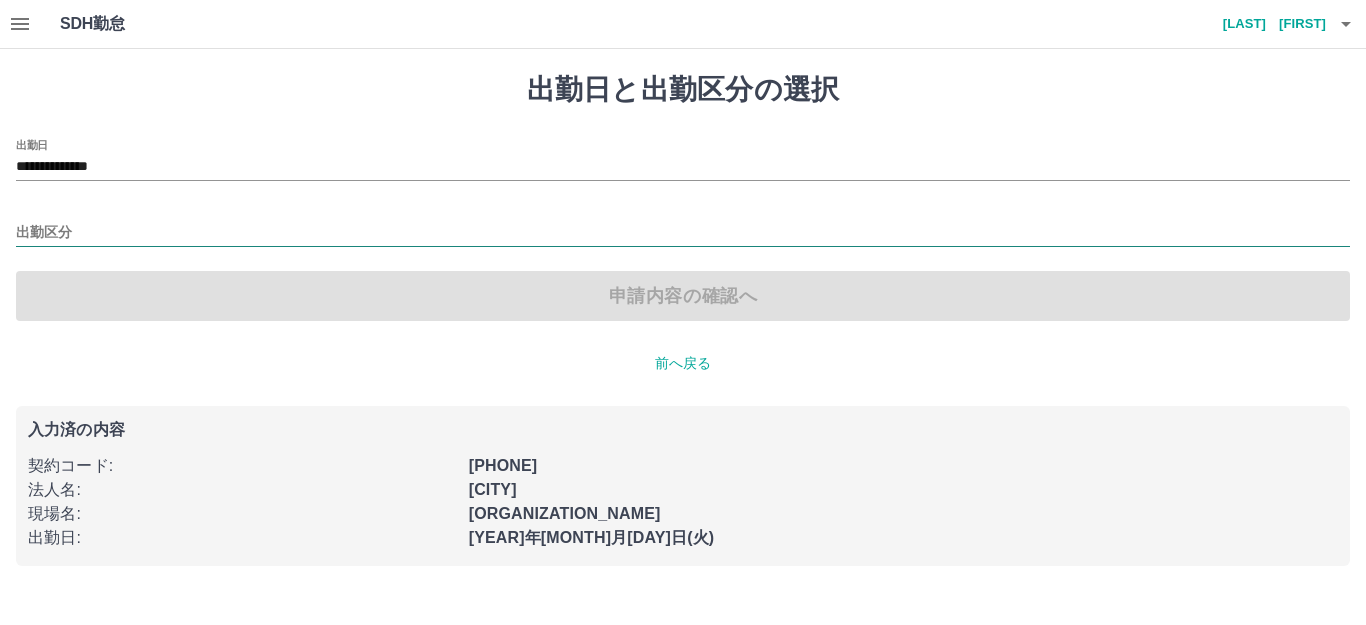 click on "出勤区分" at bounding box center [683, 233] 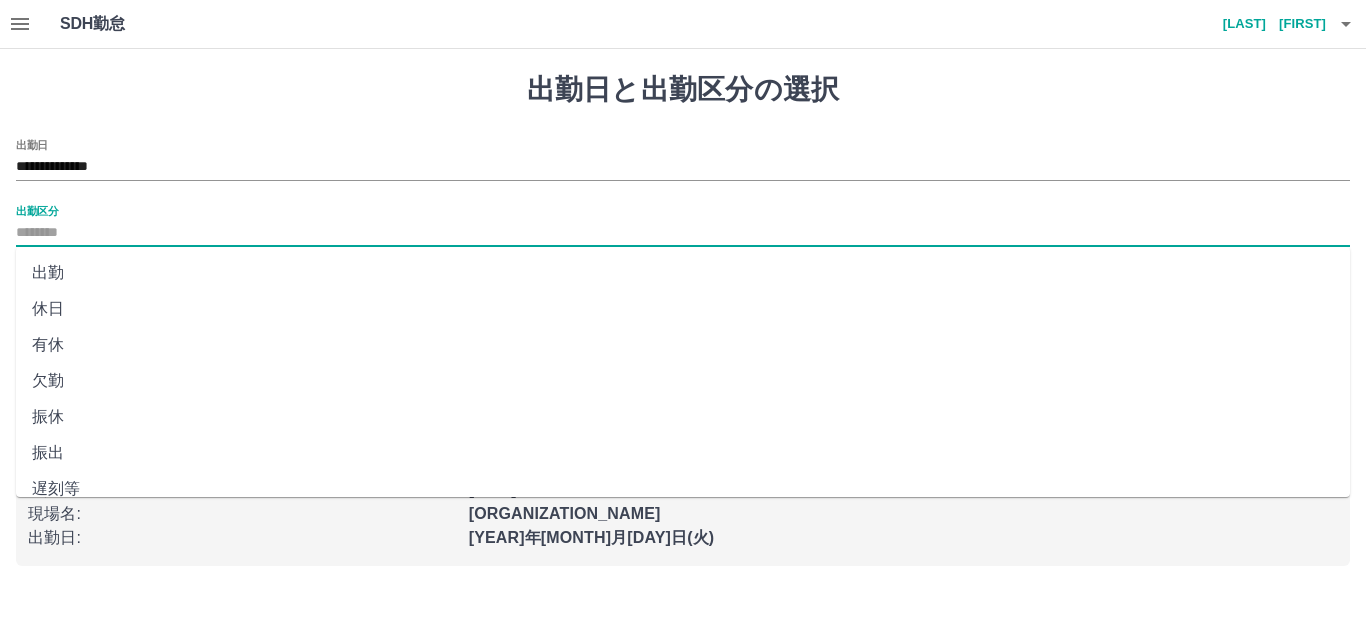 click on "出勤" at bounding box center (683, 273) 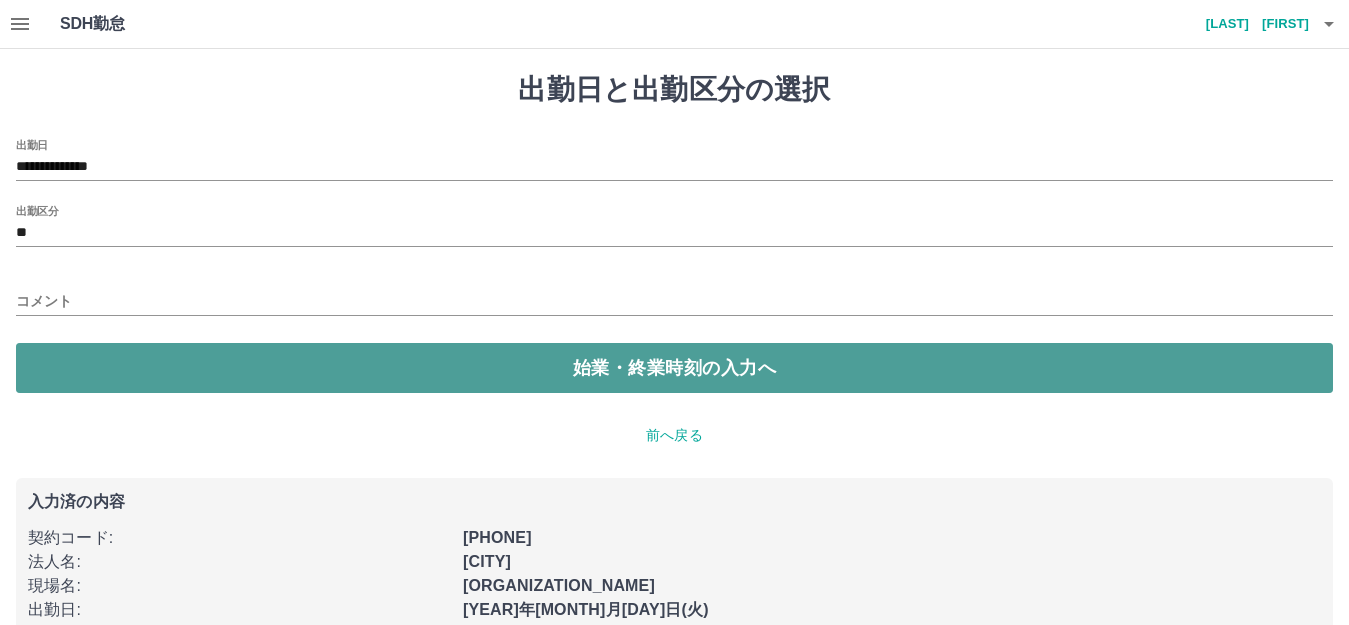 click on "始業・終業時刻の入力へ" at bounding box center (674, 368) 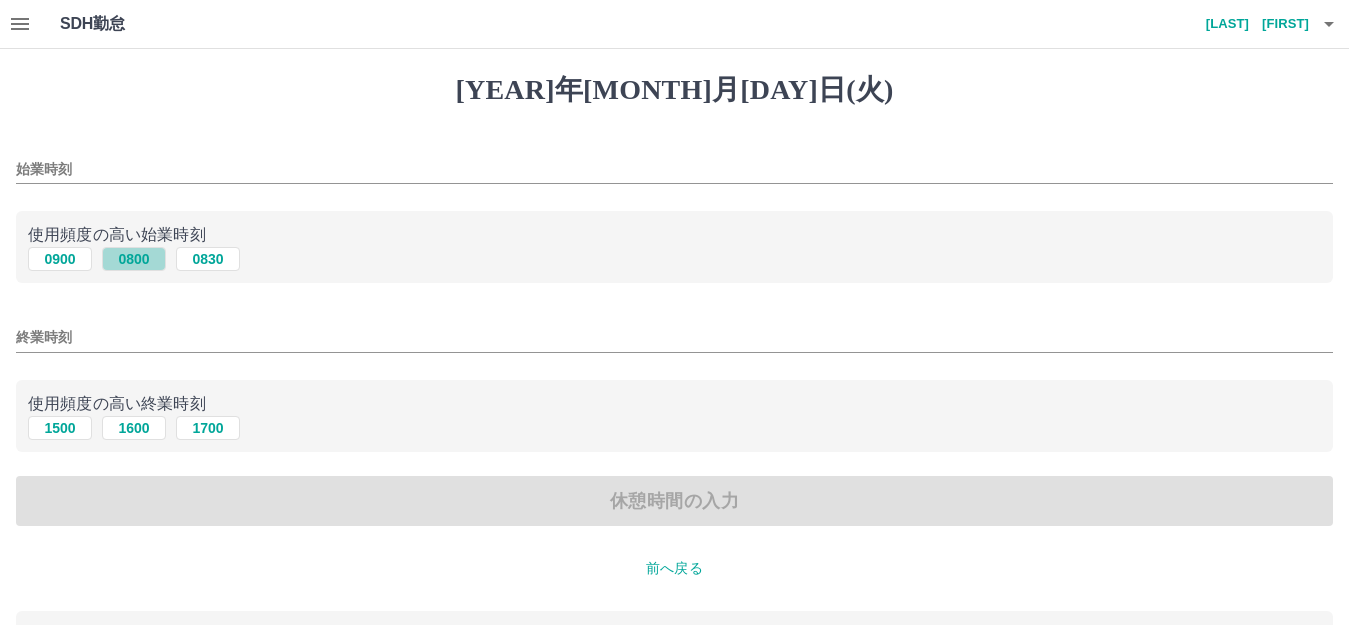 click on "0800" at bounding box center [134, 259] 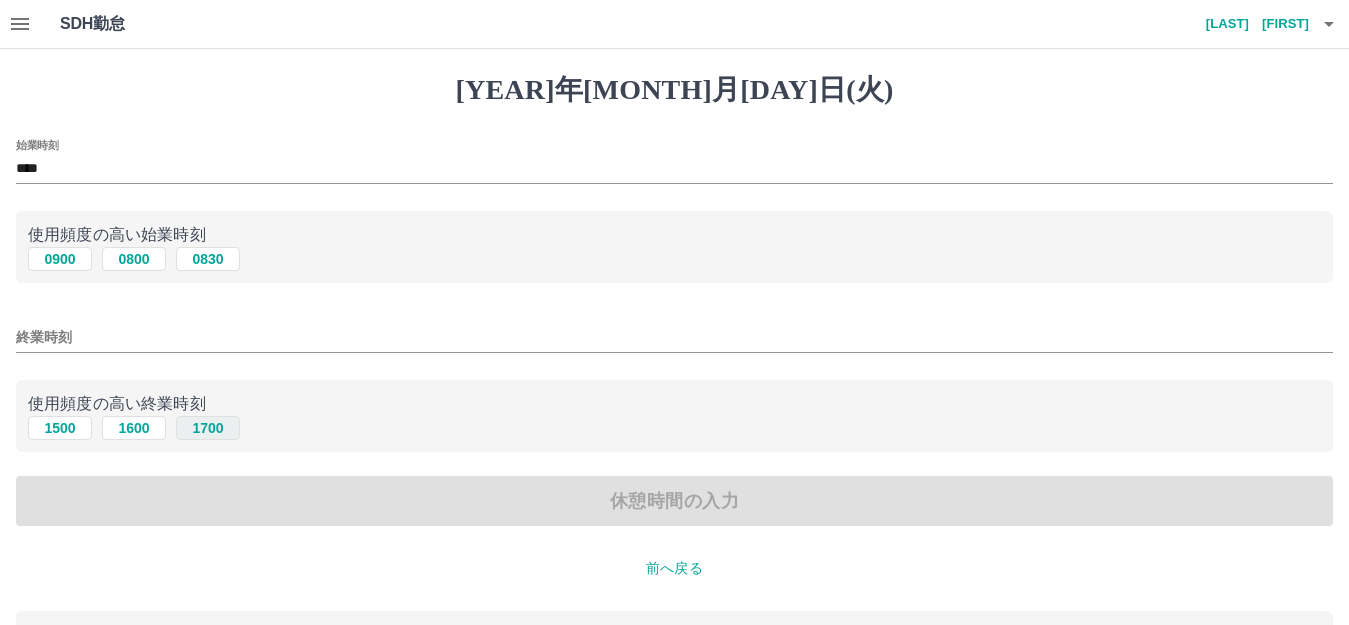 click on "1700" at bounding box center [208, 259] 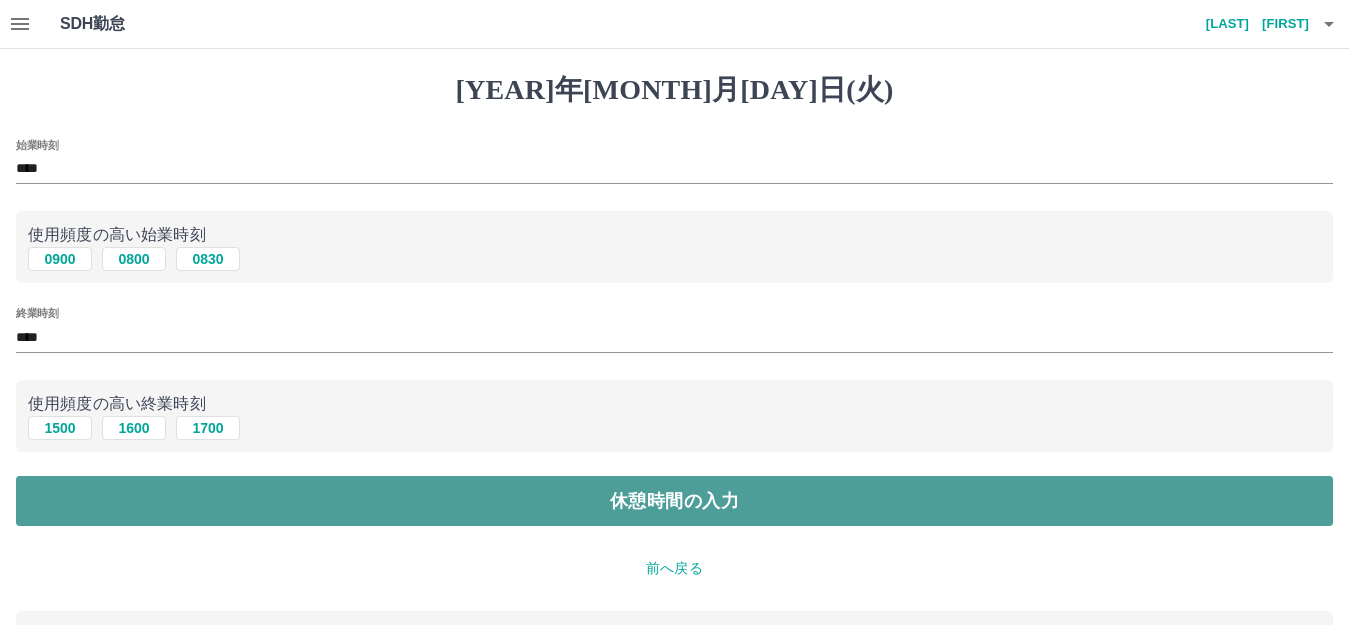 click on "休憩時間の入力" at bounding box center [674, 501] 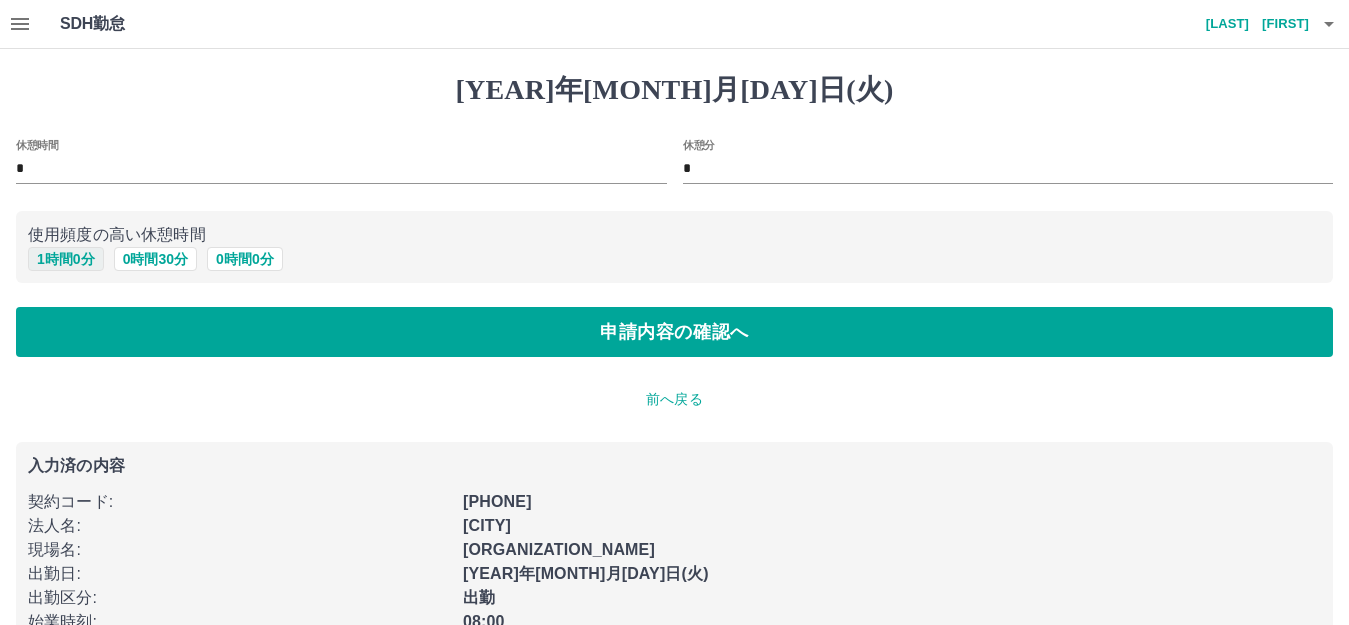 click on "1 時間 0 分" at bounding box center [66, 259] 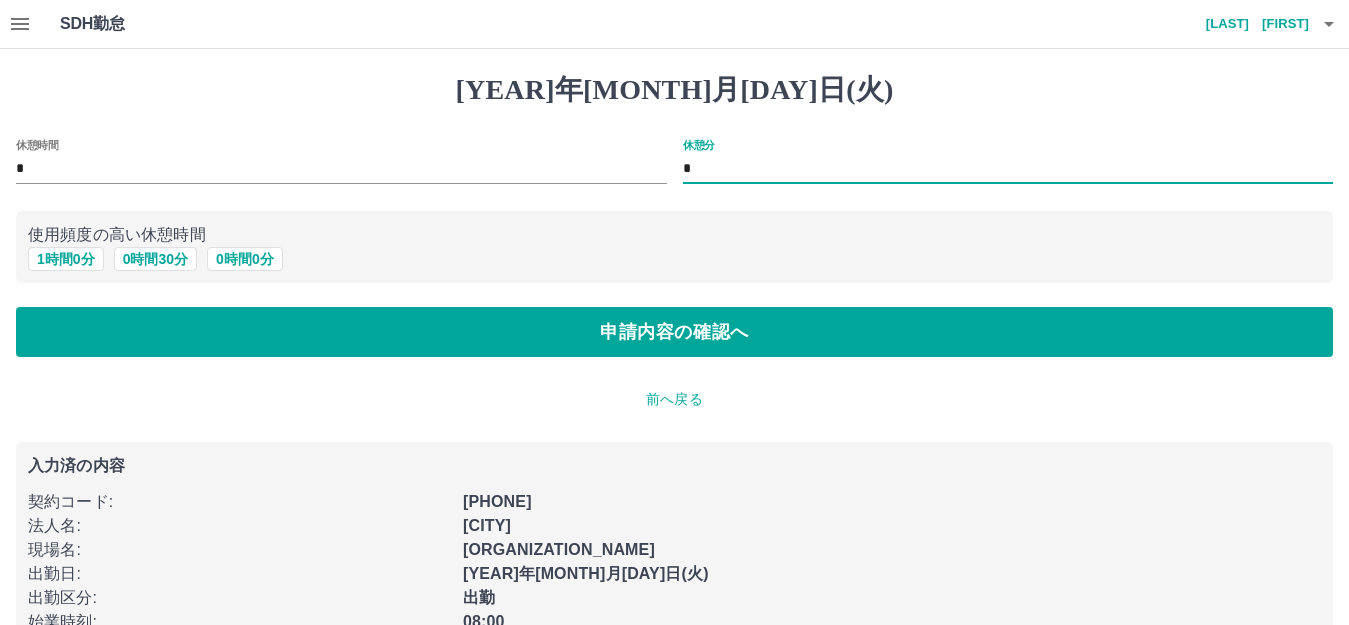 click on "*" at bounding box center (1008, 169) 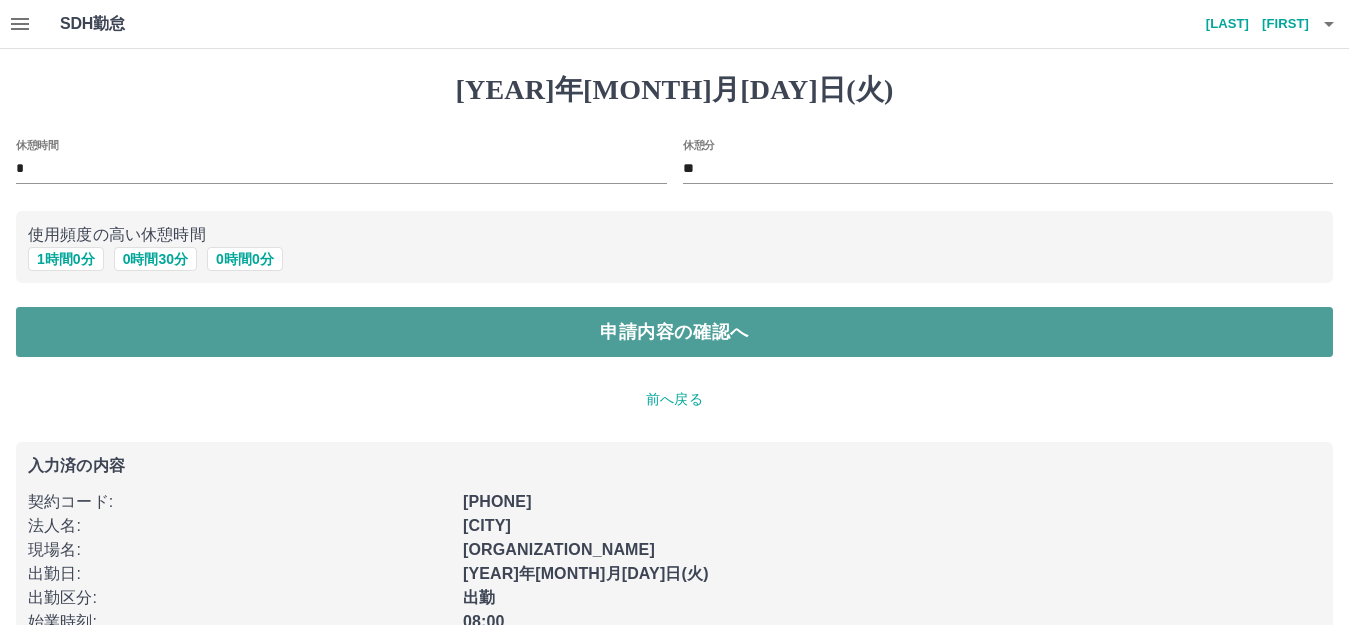 click on "申請内容の確認へ" at bounding box center (674, 332) 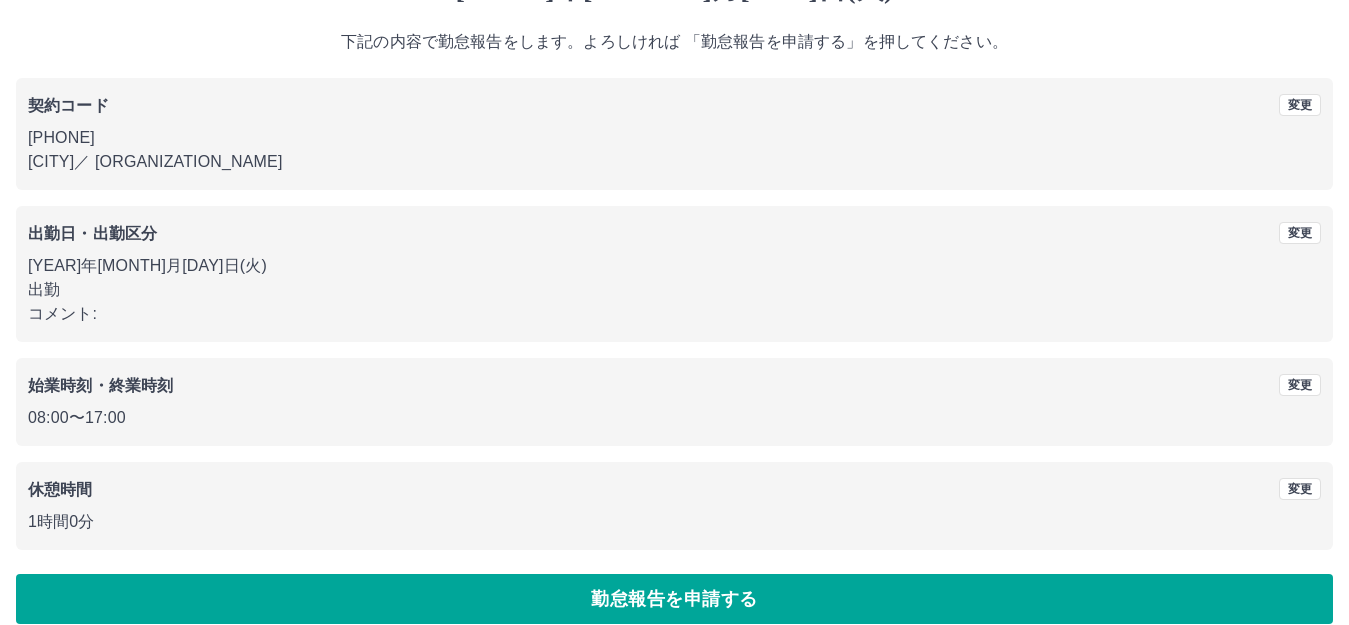 scroll, scrollTop: 124, scrollLeft: 0, axis: vertical 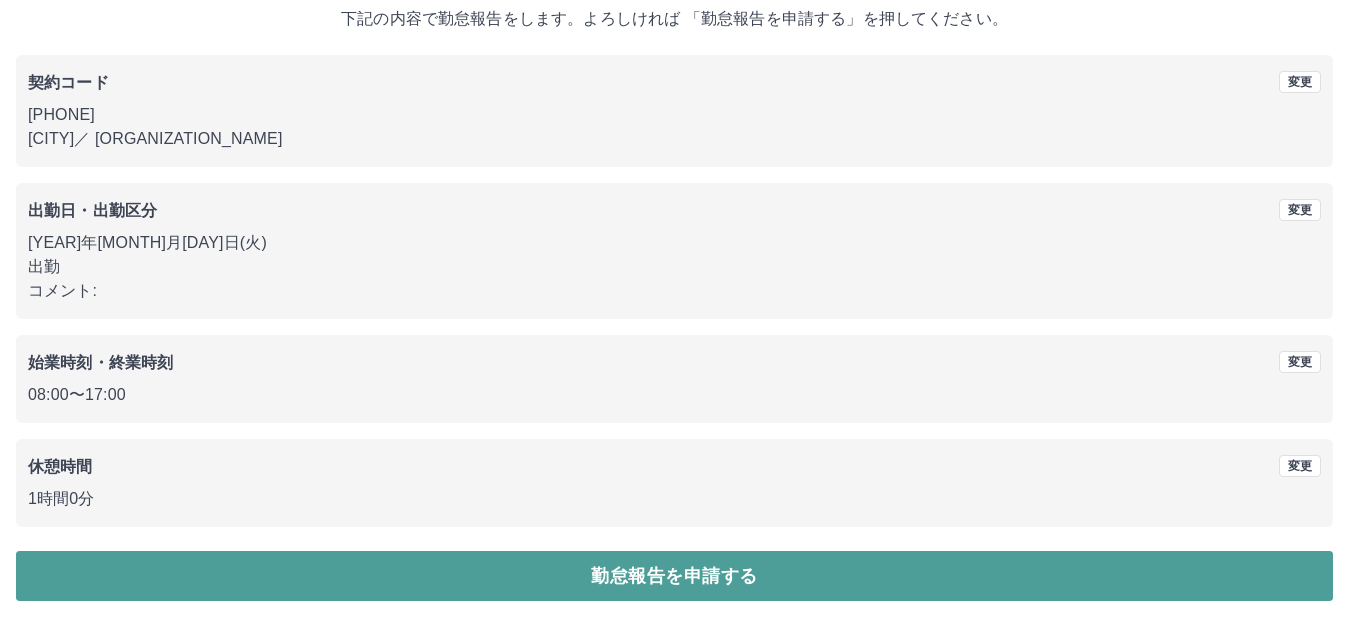 click on "勤怠報告を申請する" at bounding box center [674, 576] 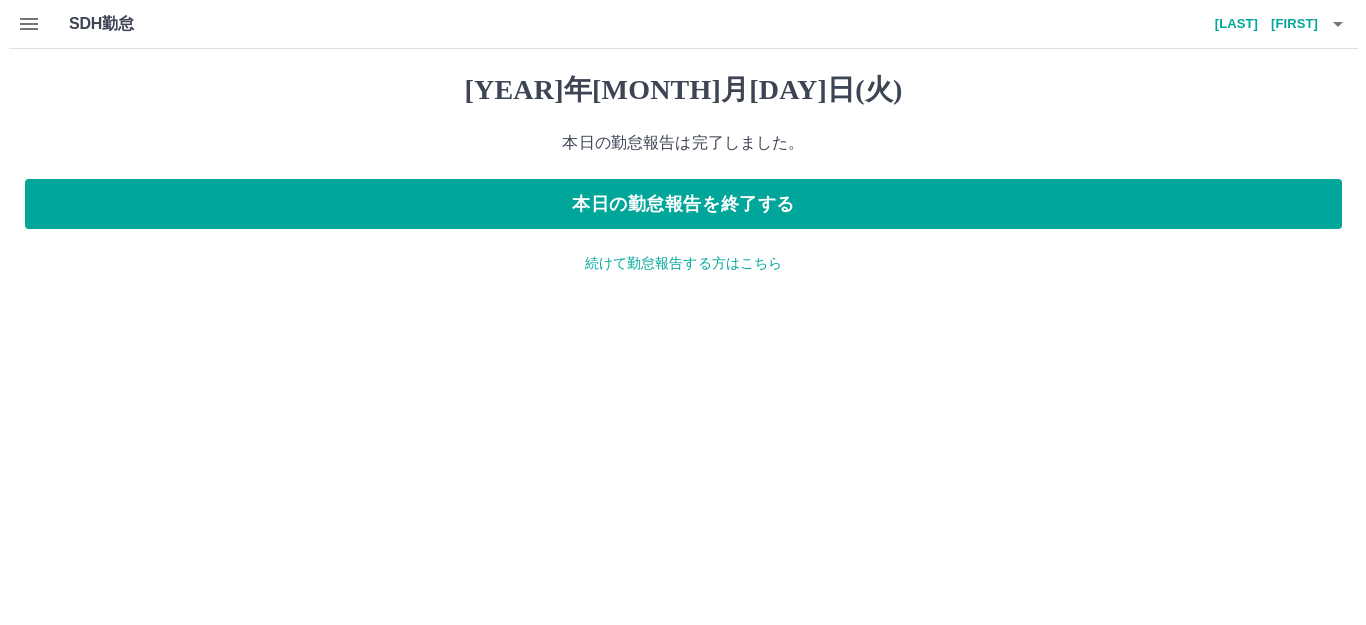 scroll, scrollTop: 0, scrollLeft: 0, axis: both 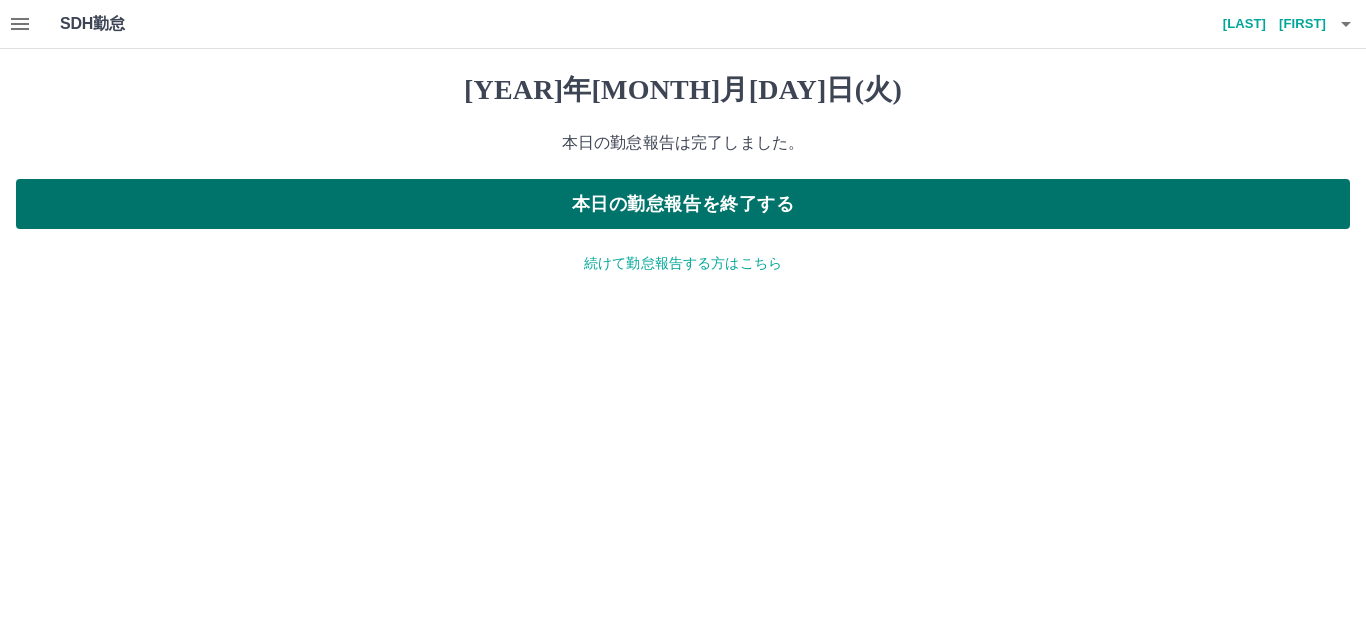 click on "本日の勤怠報告を終了する" at bounding box center [683, 204] 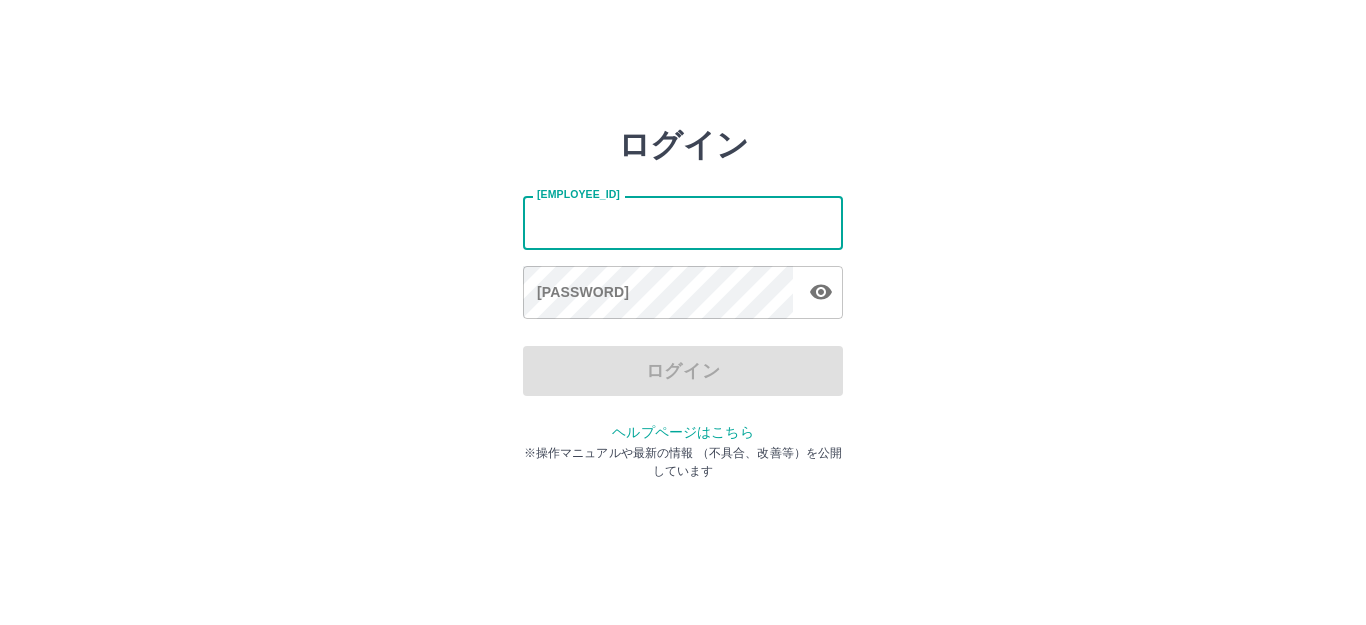 scroll, scrollTop: 0, scrollLeft: 0, axis: both 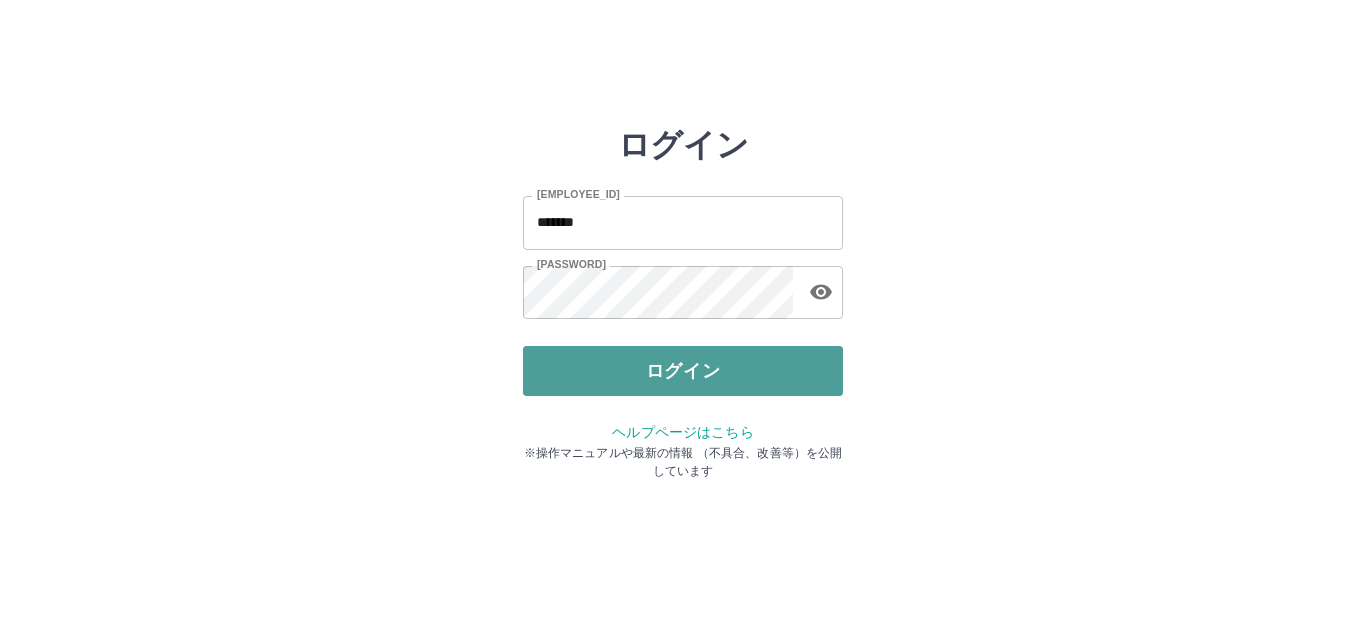 click on "ログイン" at bounding box center [683, 371] 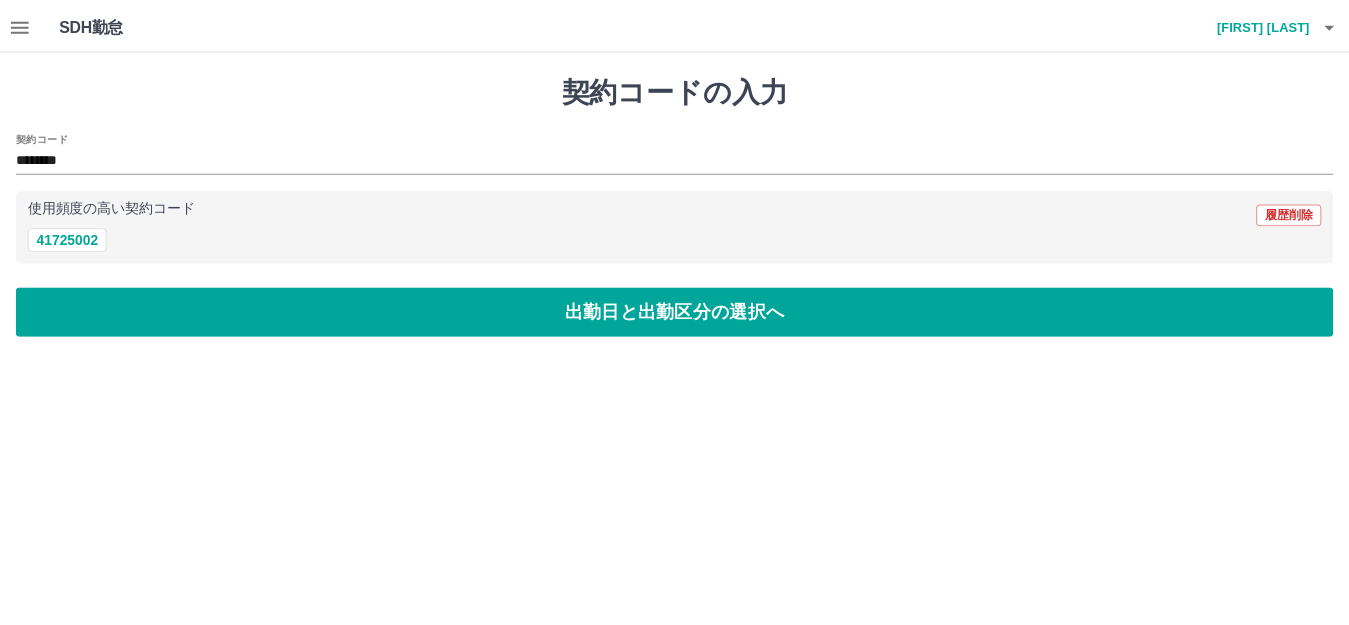 scroll, scrollTop: 0, scrollLeft: 0, axis: both 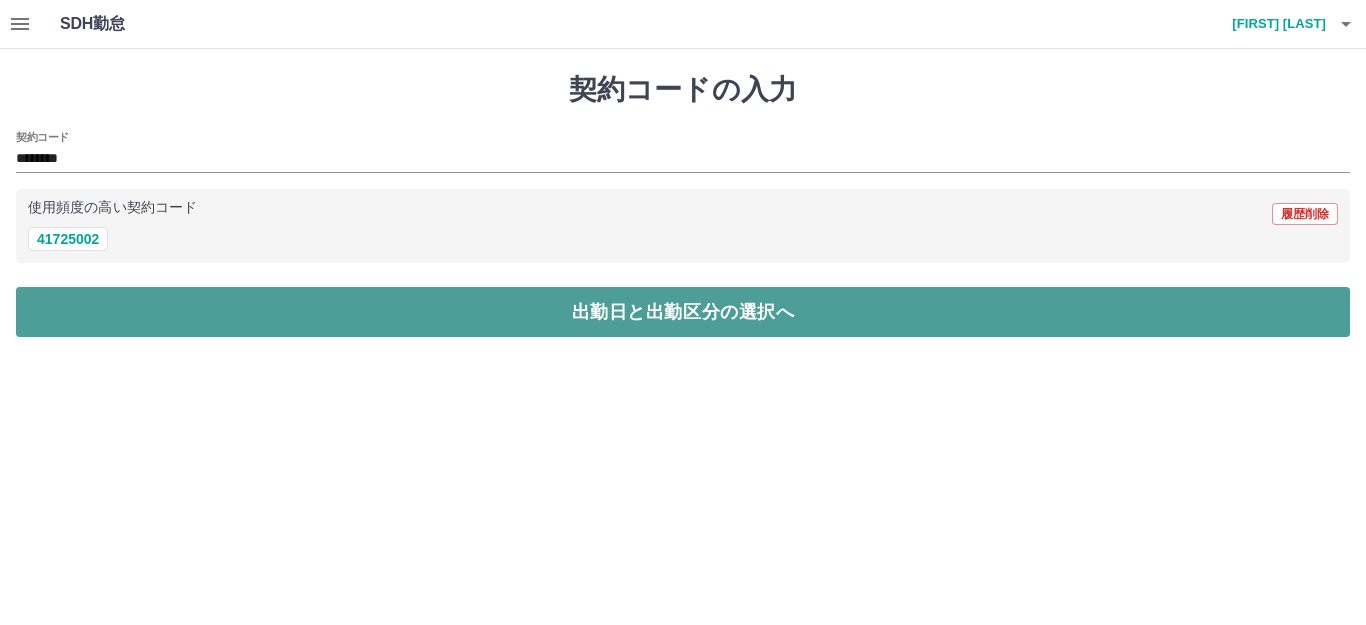 click on "出勤日と出勤区分の選択へ" at bounding box center [683, 312] 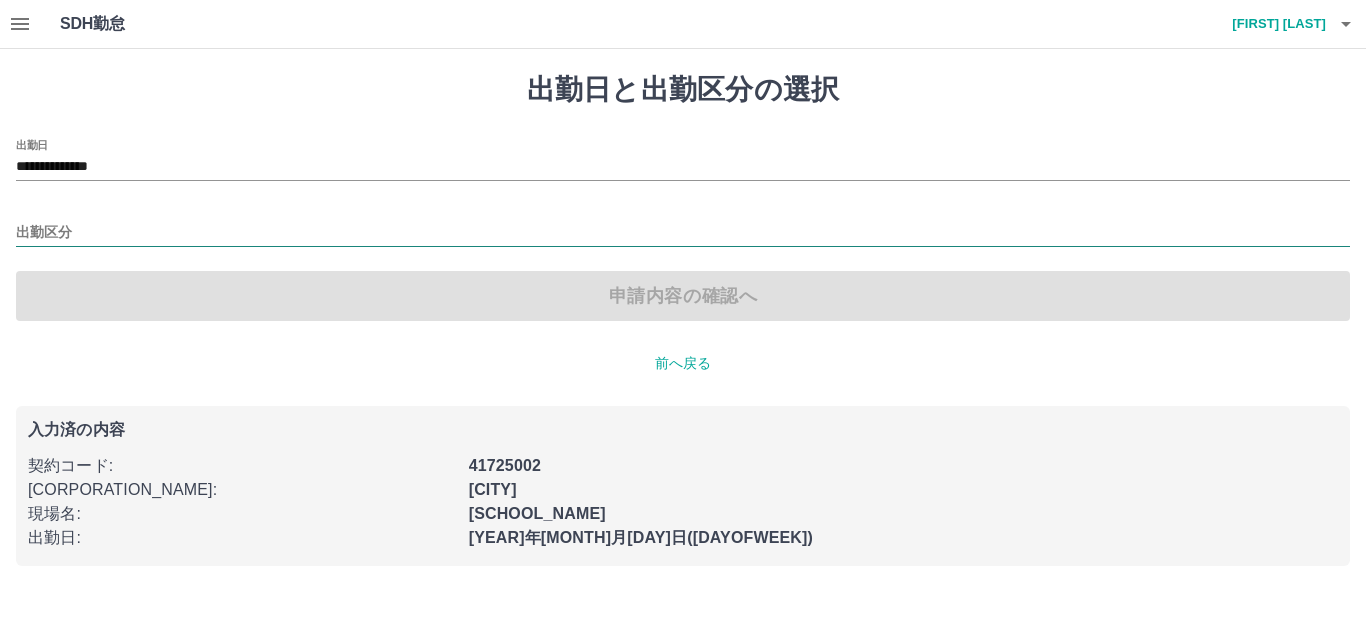 click on "出勤区分" at bounding box center (683, 233) 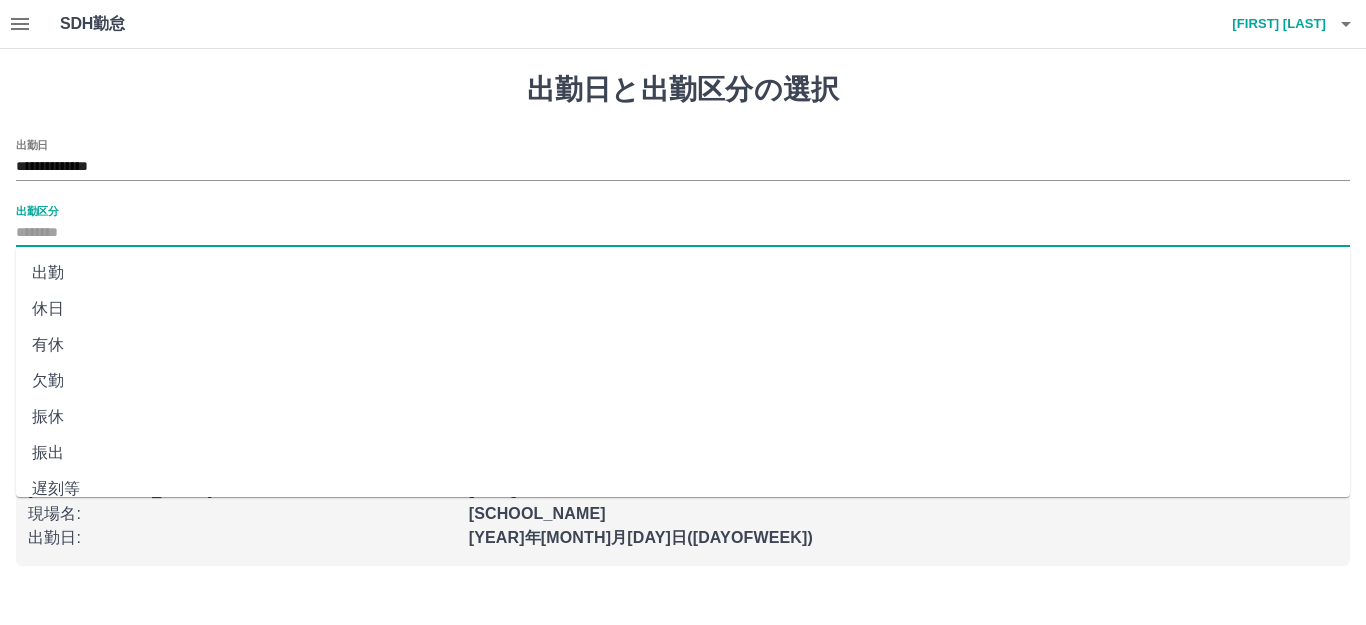 click on "出勤" at bounding box center (683, 273) 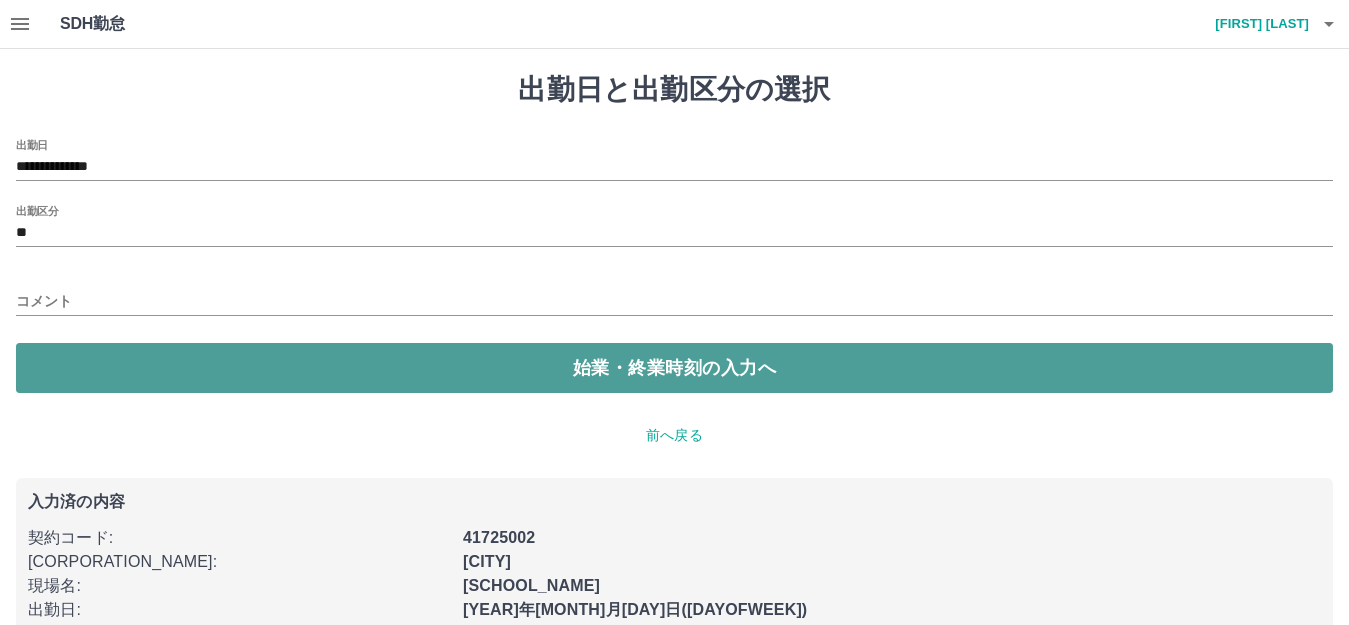 click on "始業・終業時刻の入力へ" at bounding box center (674, 368) 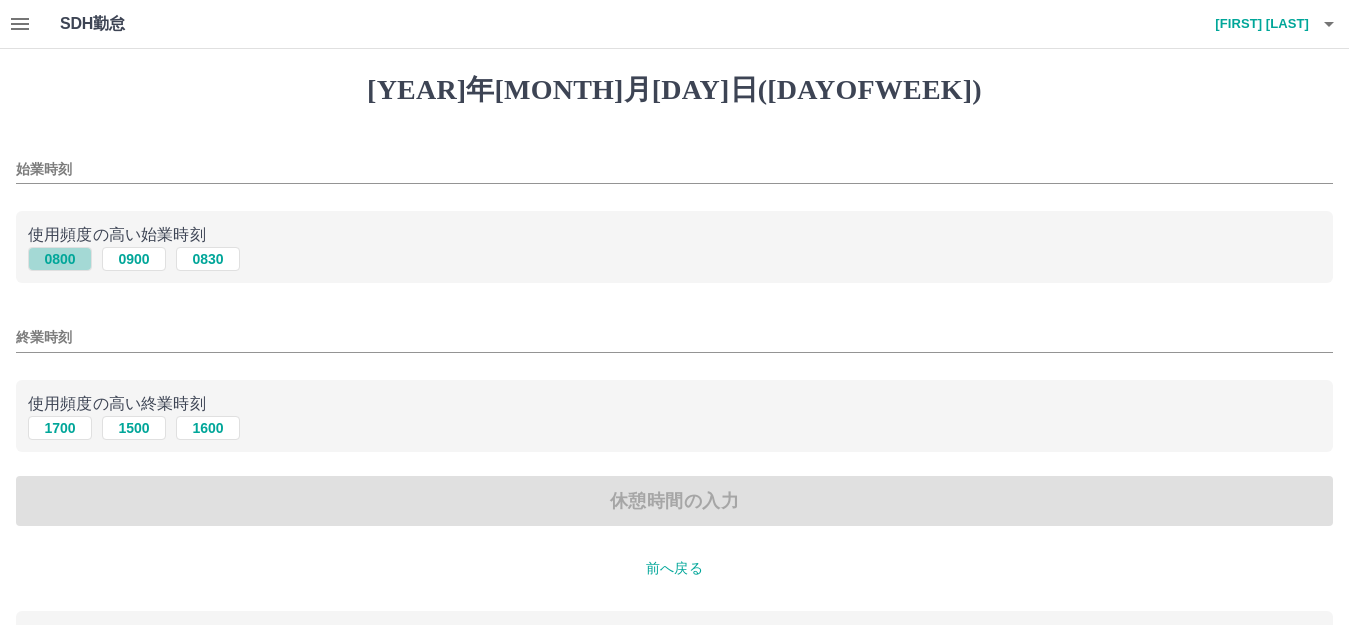 click on "0800" at bounding box center (60, 259) 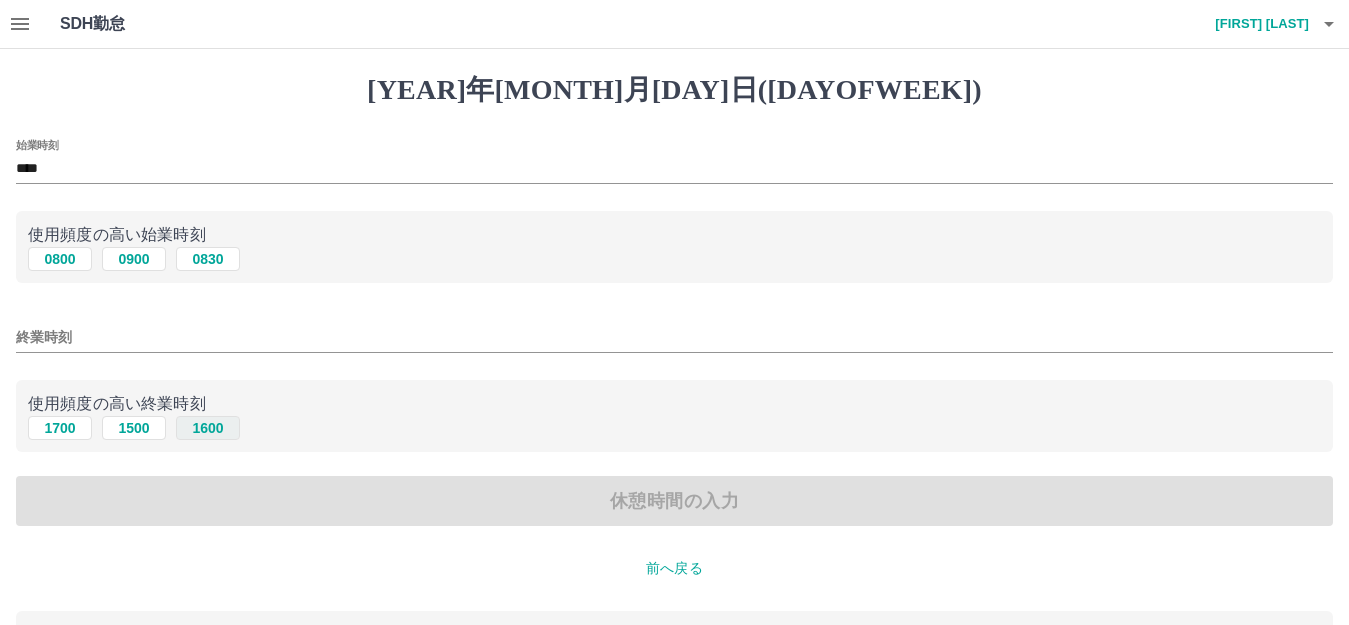 click on "1600" at bounding box center (208, 259) 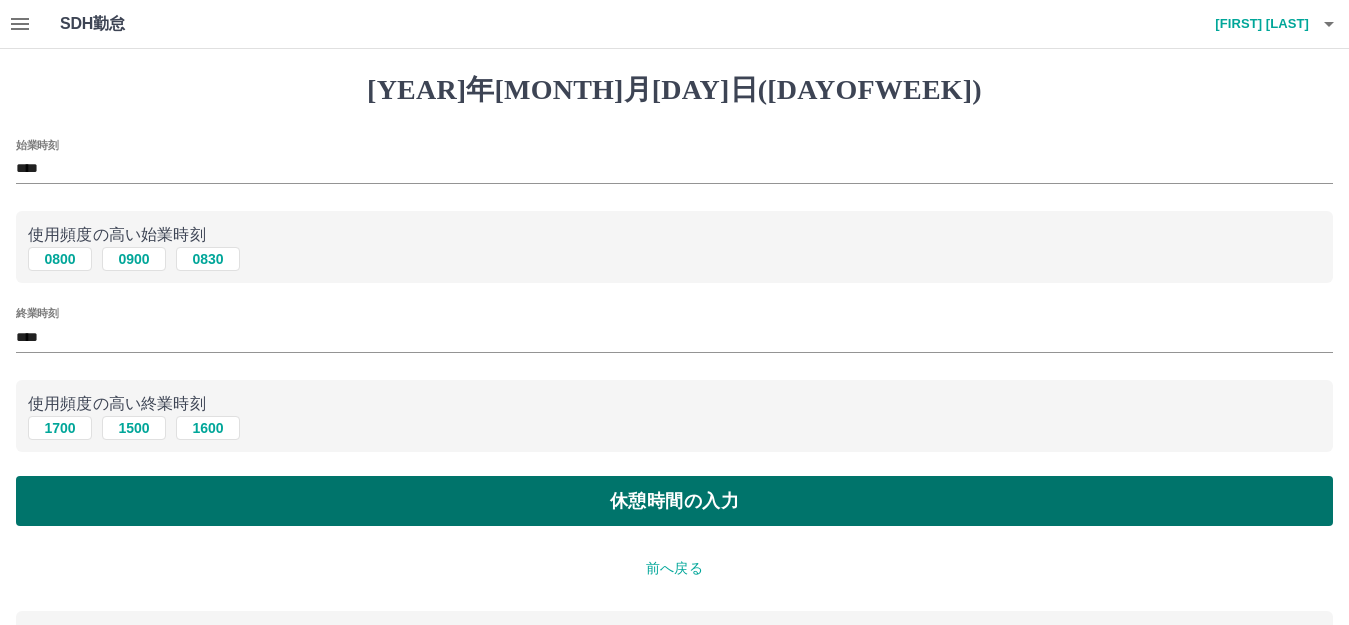 click on "休憩時間の入力" at bounding box center [674, 501] 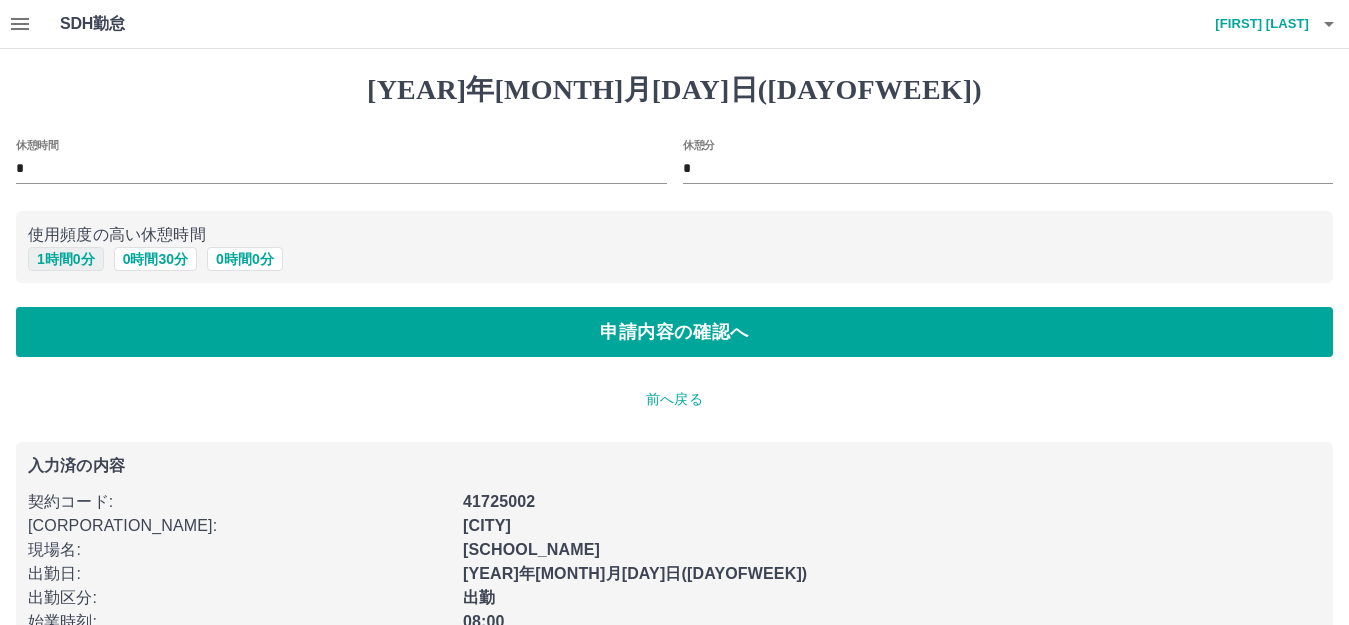 click on "1 時間 0 分" at bounding box center (66, 259) 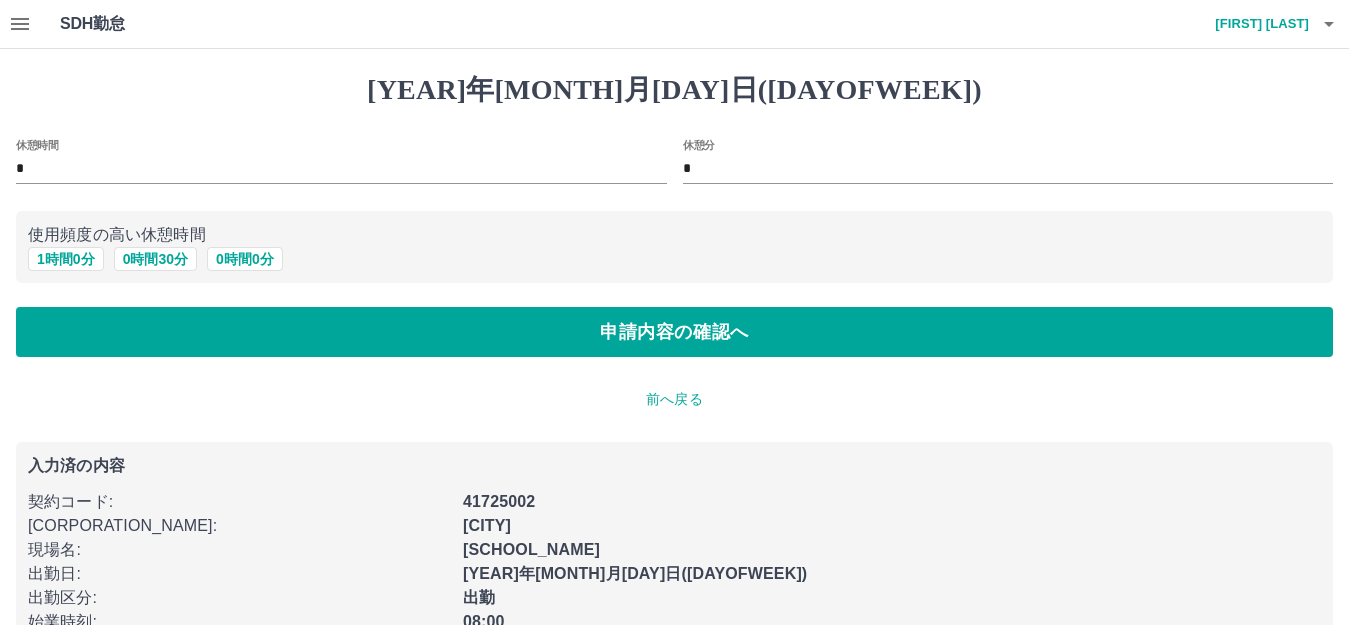 click on "*" at bounding box center [1008, 169] 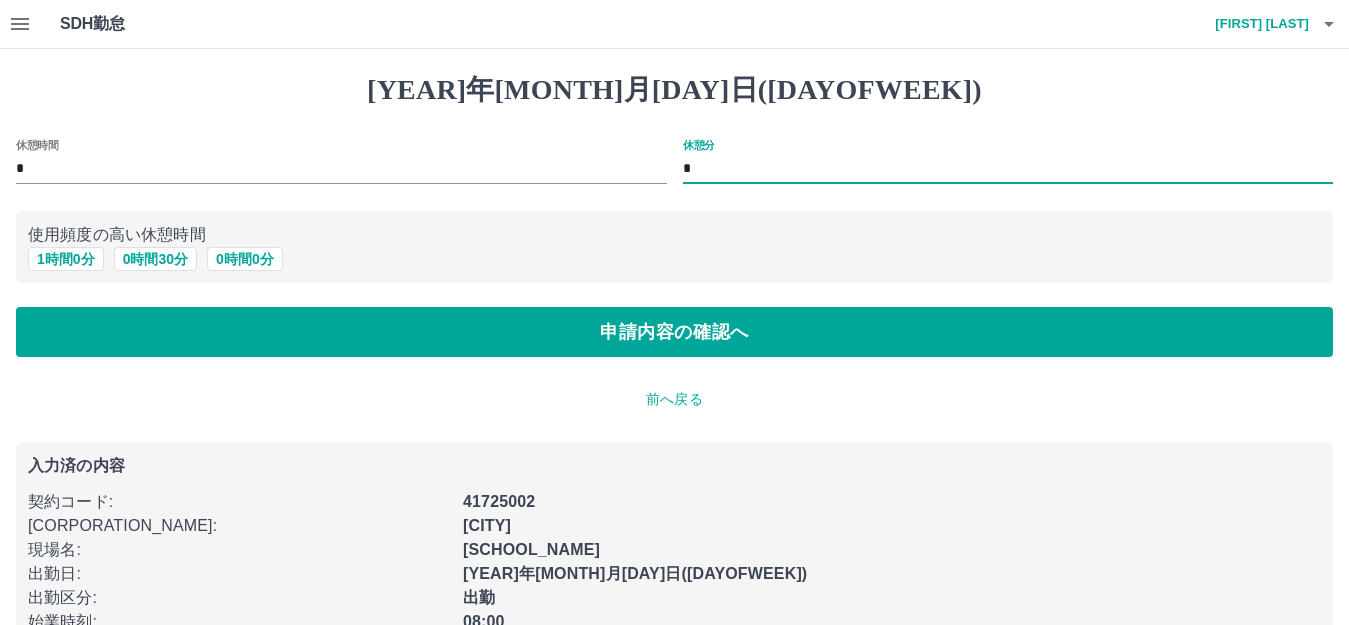 type on "**" 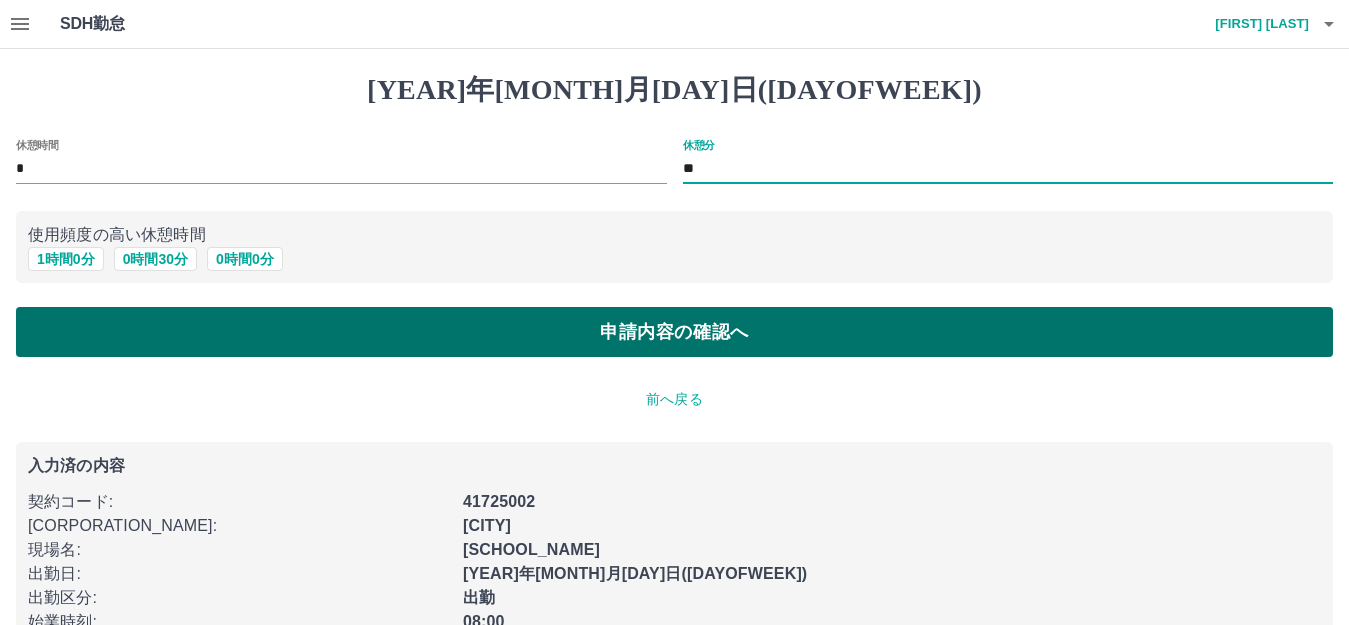 click on "申請内容の確認へ" at bounding box center [674, 332] 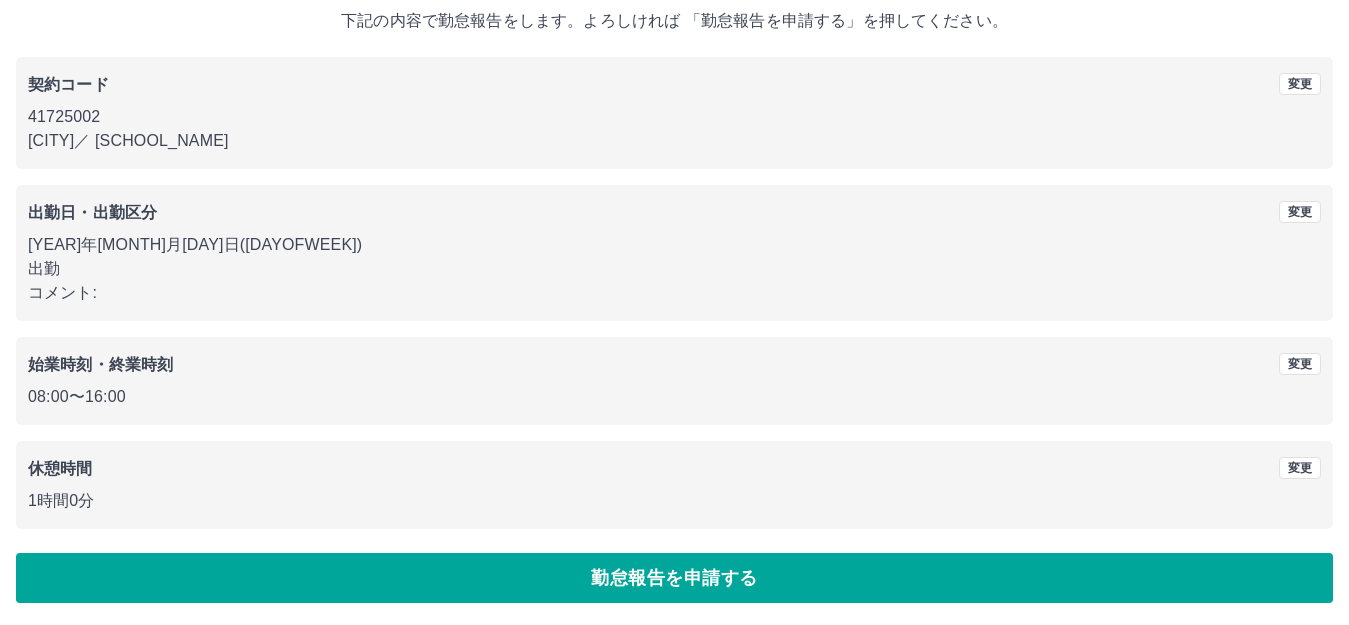 scroll, scrollTop: 124, scrollLeft: 0, axis: vertical 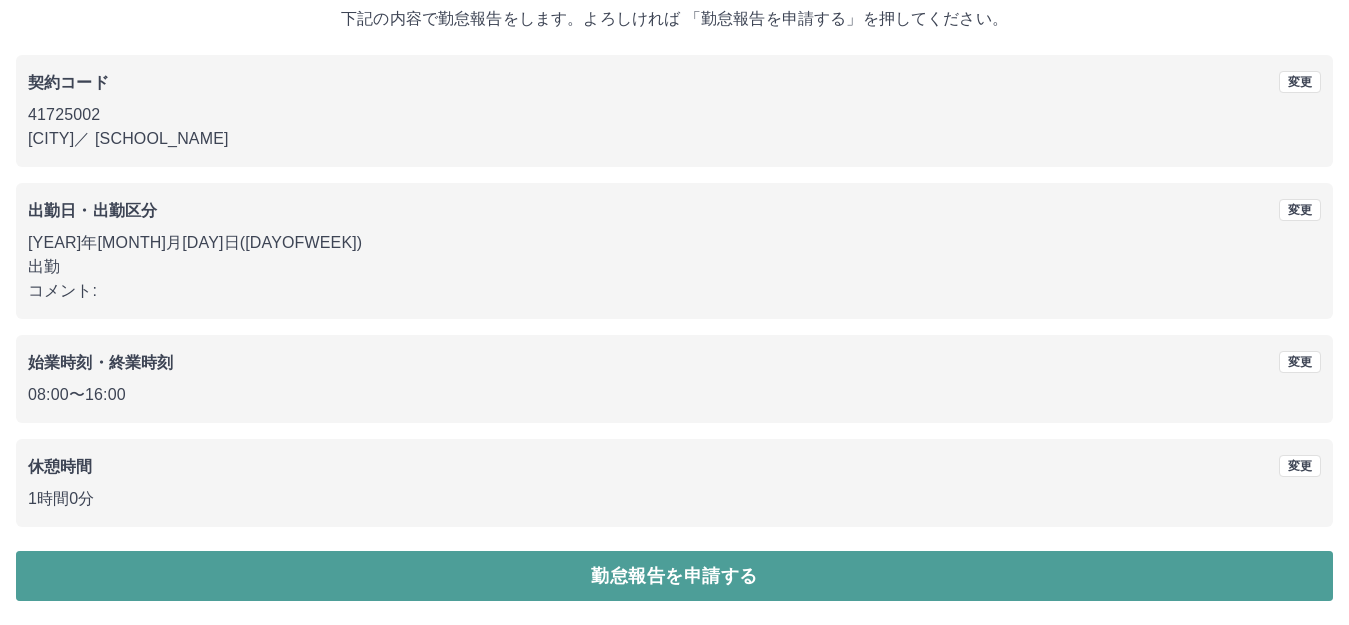 click on "勤怠報告を申請する" at bounding box center [674, 576] 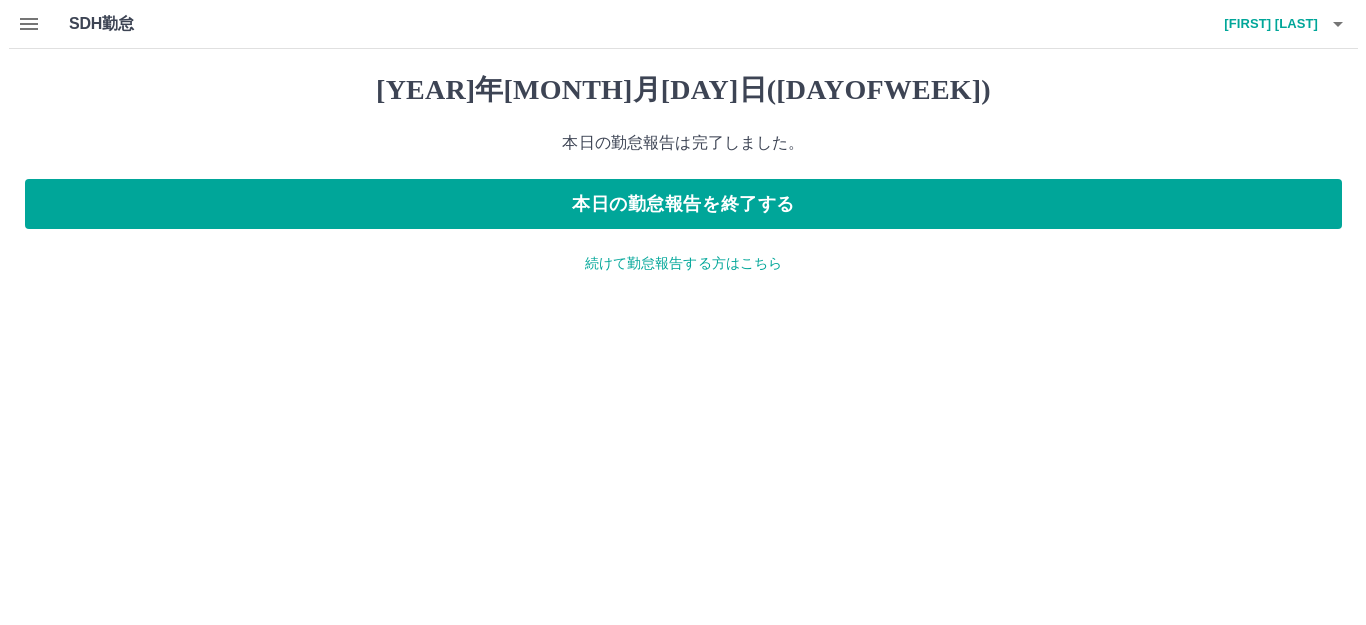 scroll, scrollTop: 0, scrollLeft: 0, axis: both 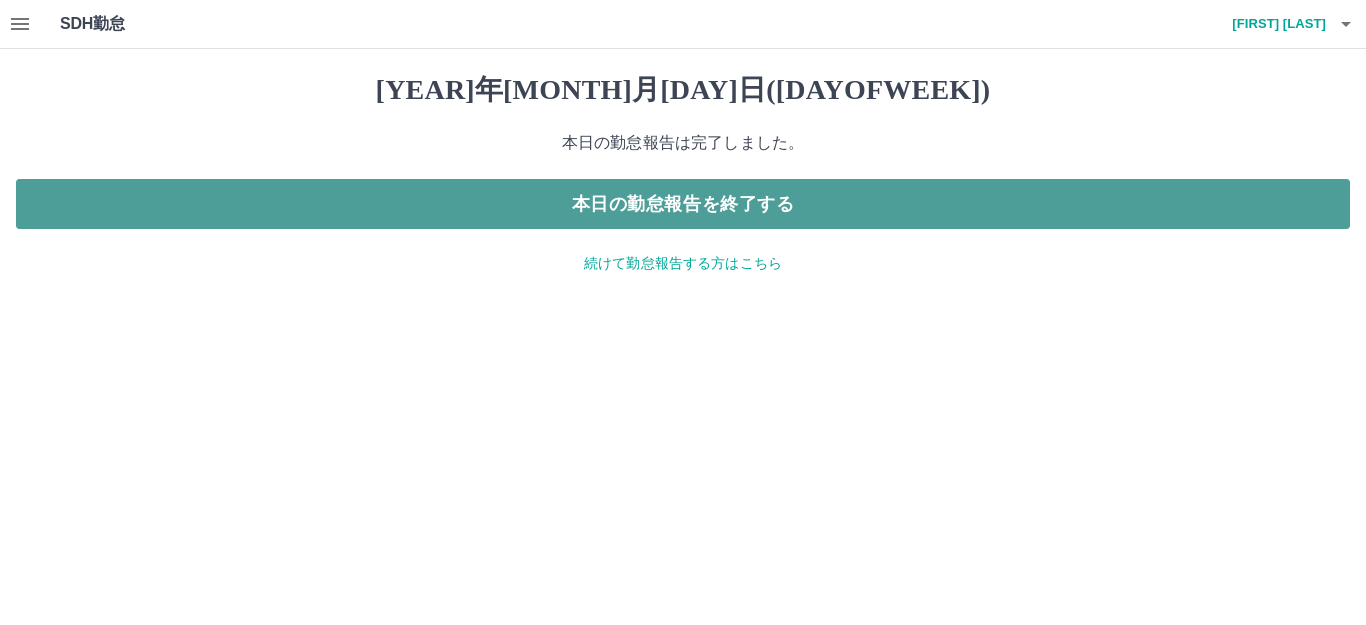click on "本日の勤怠報告を終了する" at bounding box center (683, 204) 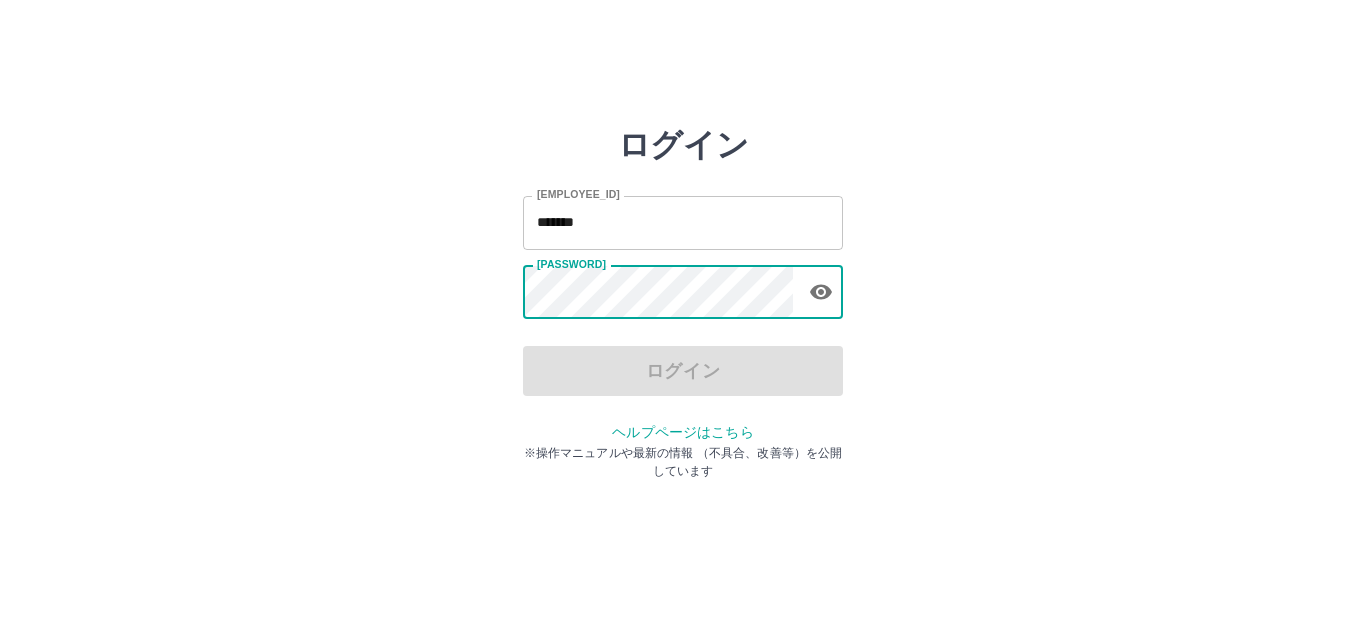 scroll, scrollTop: 0, scrollLeft: 0, axis: both 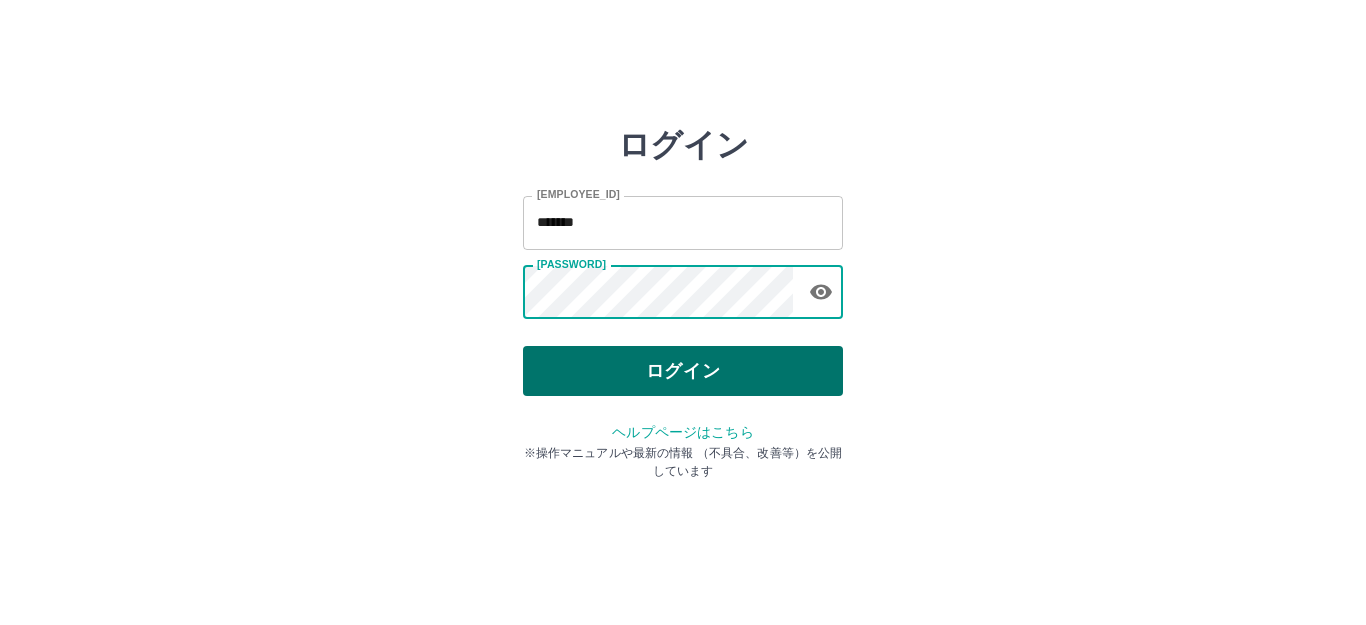 click on "ログイン" at bounding box center (683, 371) 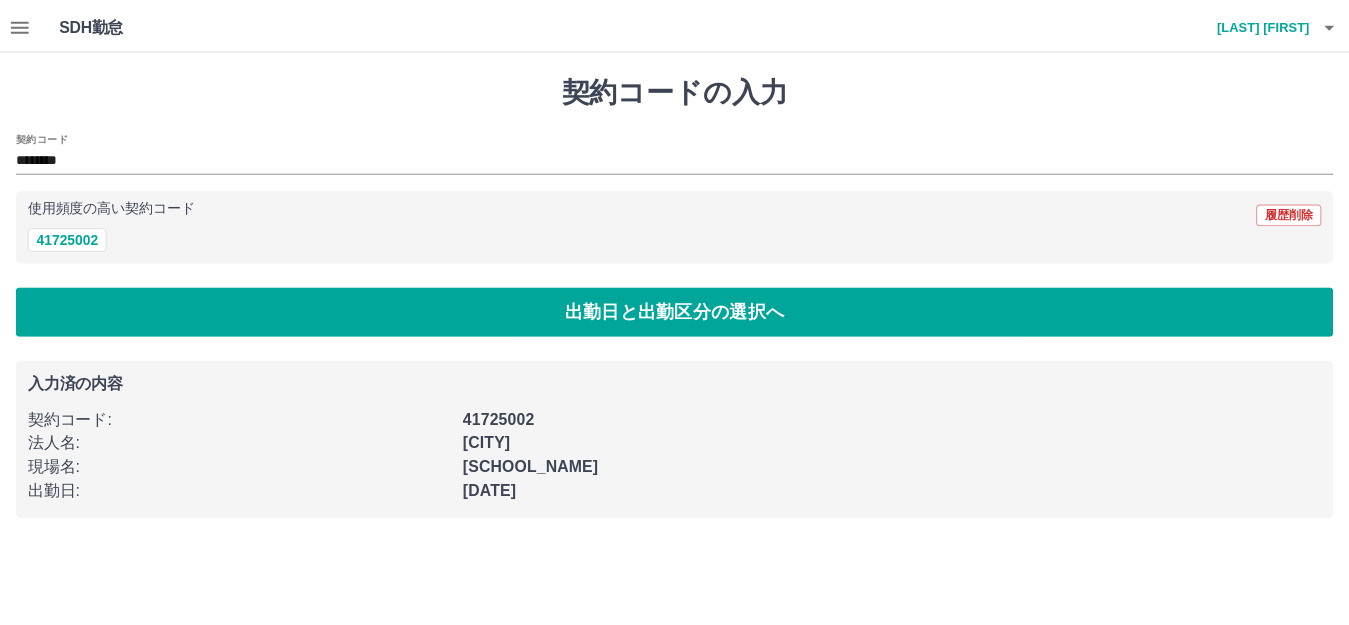 scroll, scrollTop: 0, scrollLeft: 0, axis: both 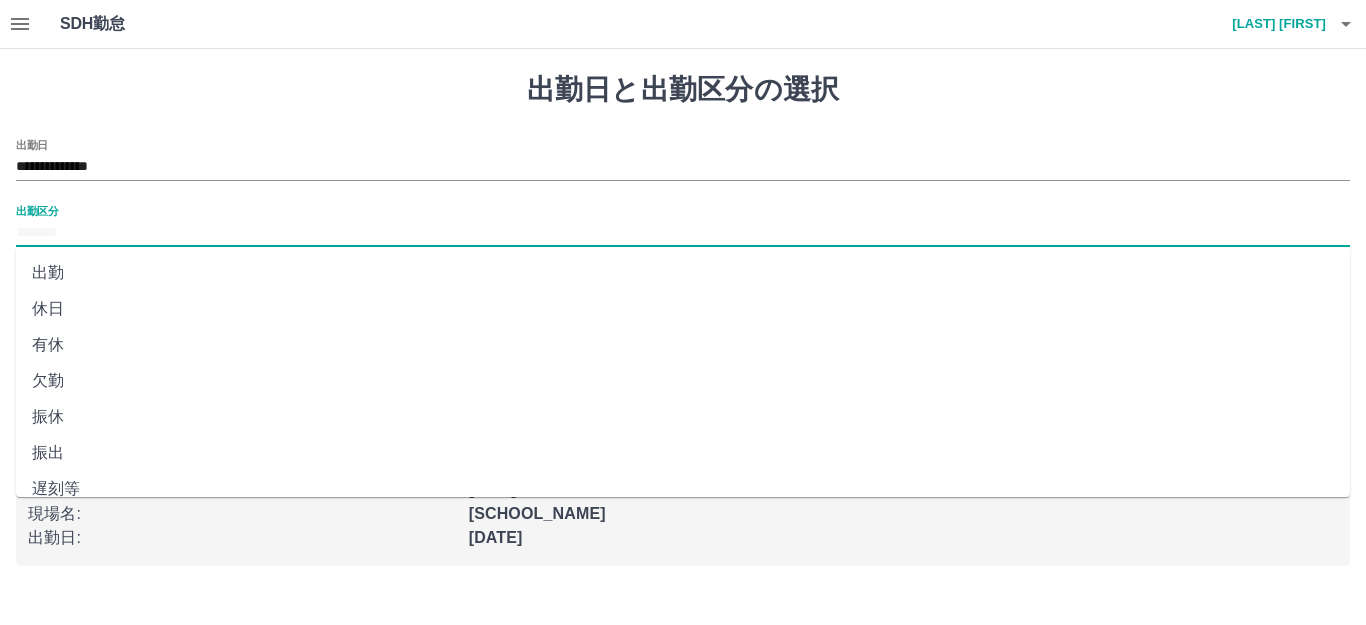 drag, startPoint x: 41, startPoint y: 228, endPoint x: 57, endPoint y: 239, distance: 19.416489 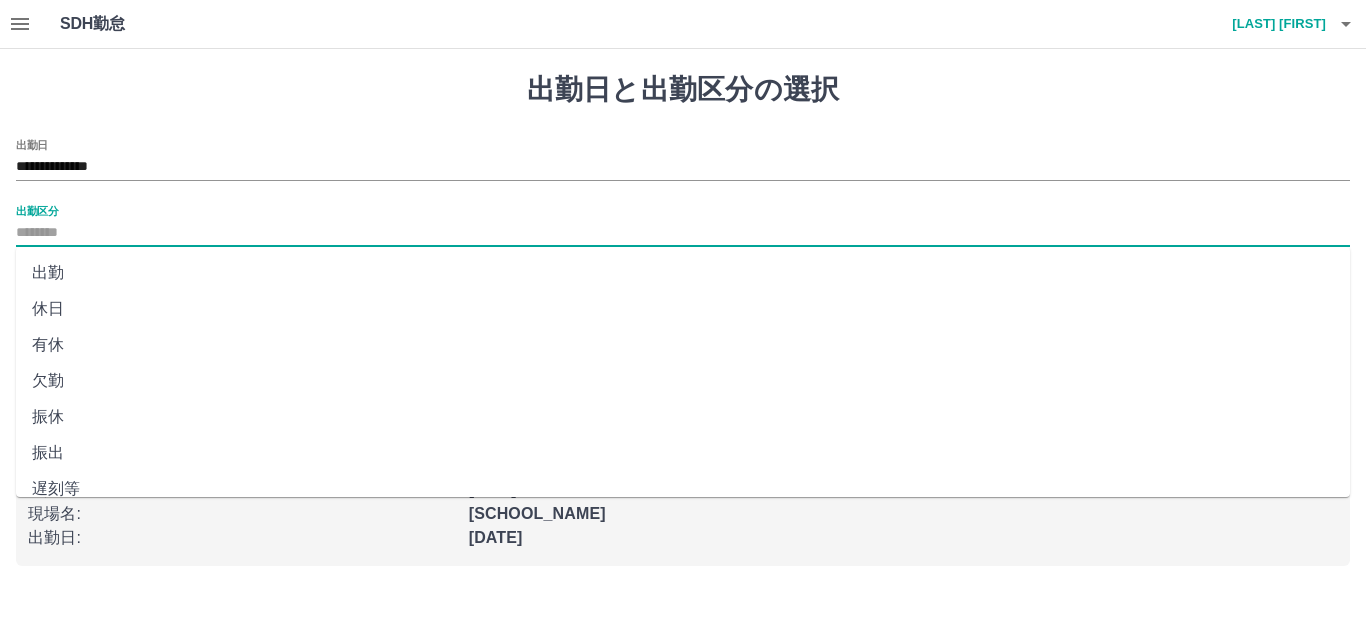 click on "出勤区分" at bounding box center (683, 233) 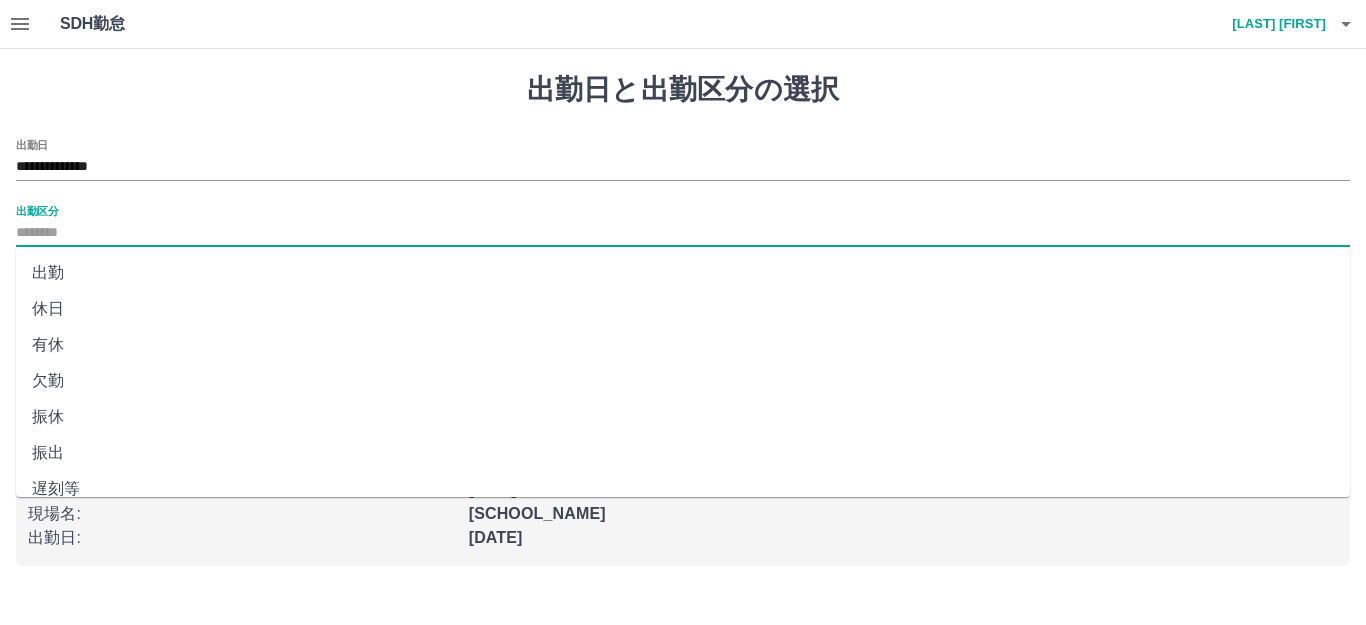 click on "出勤" at bounding box center [683, 273] 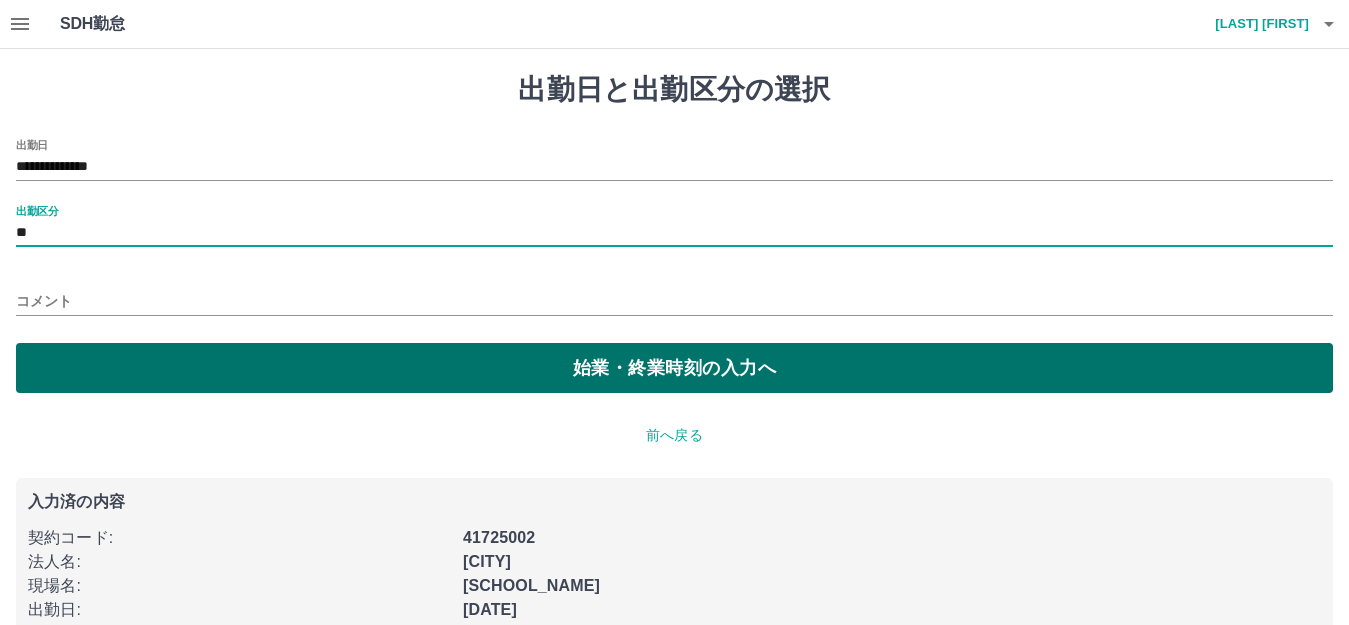 click on "始業・終業時刻の入力へ" at bounding box center [674, 368] 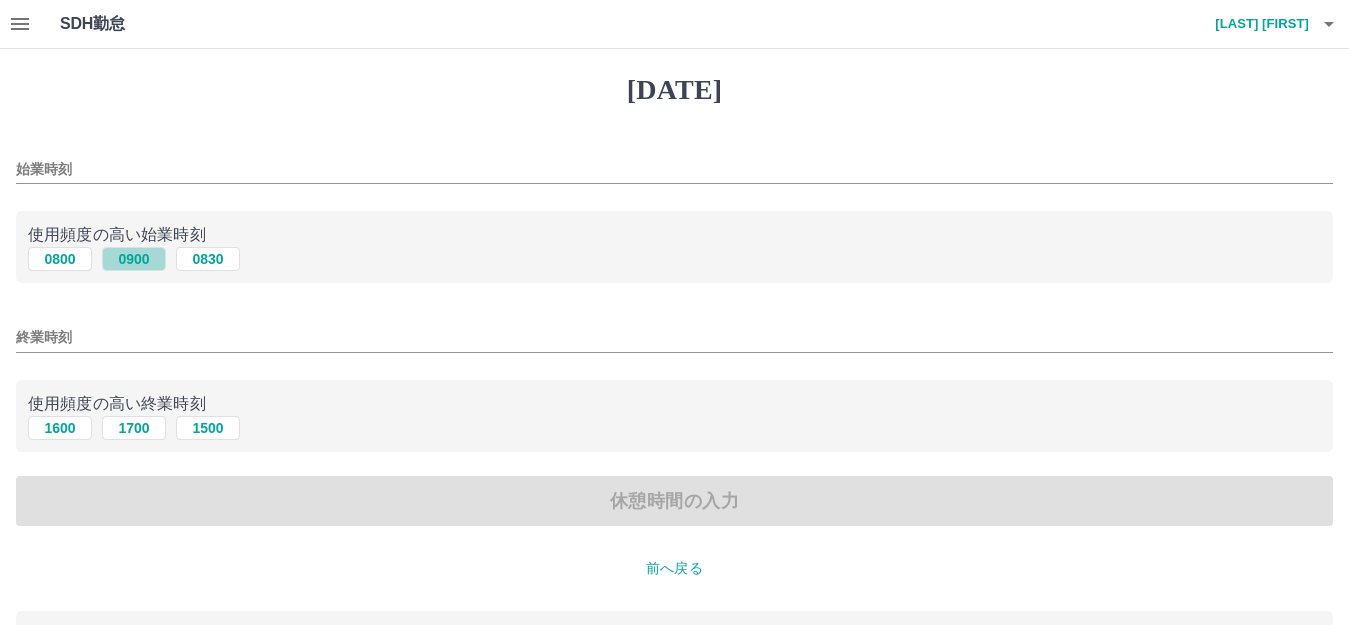 click on "0900" at bounding box center [134, 259] 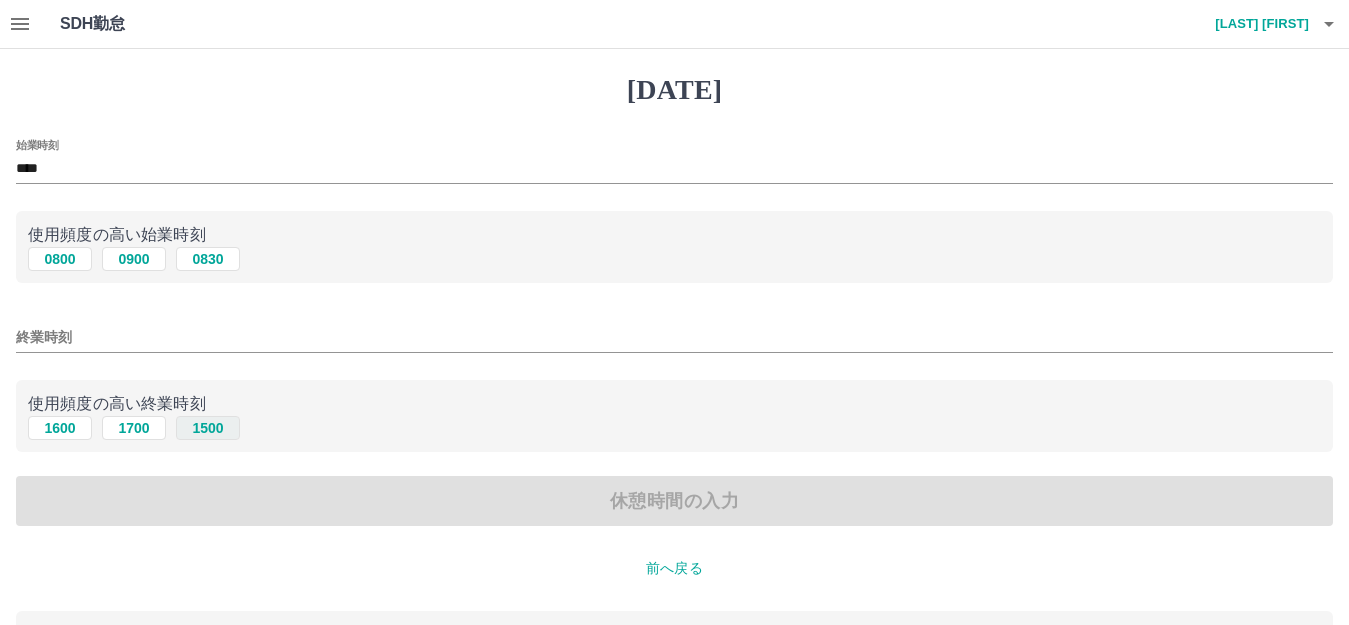 click on "1500" at bounding box center (208, 259) 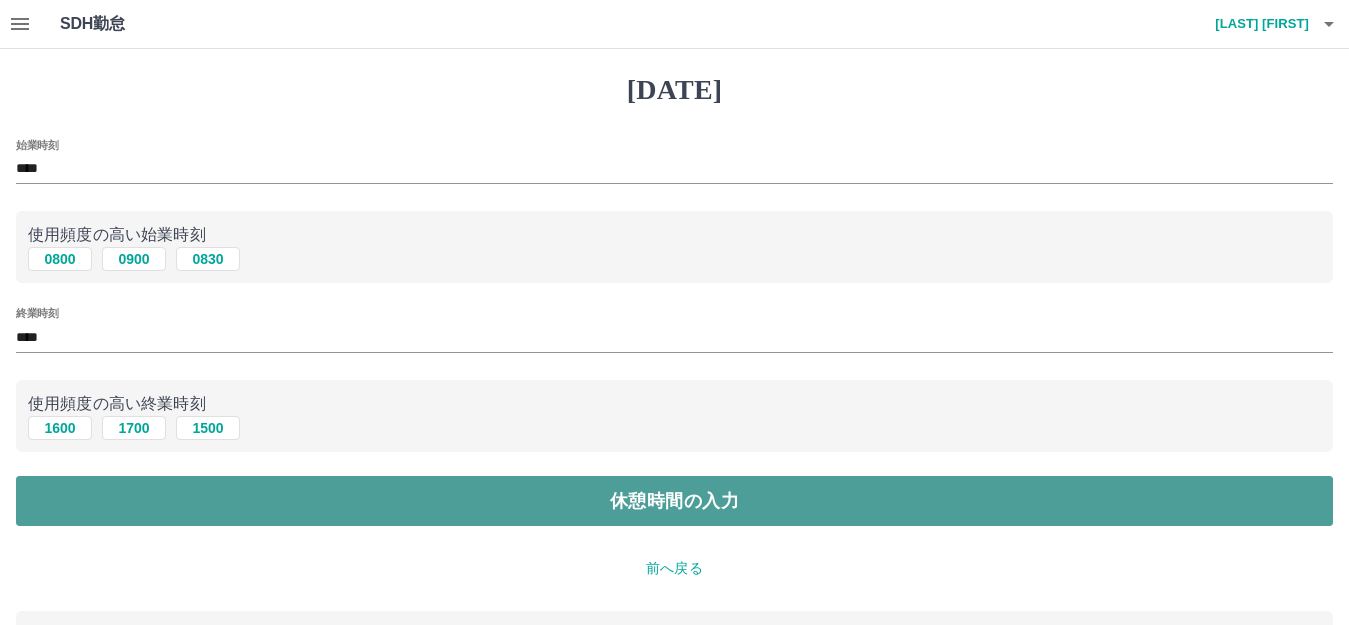 click on "休憩時間の入力" at bounding box center (674, 501) 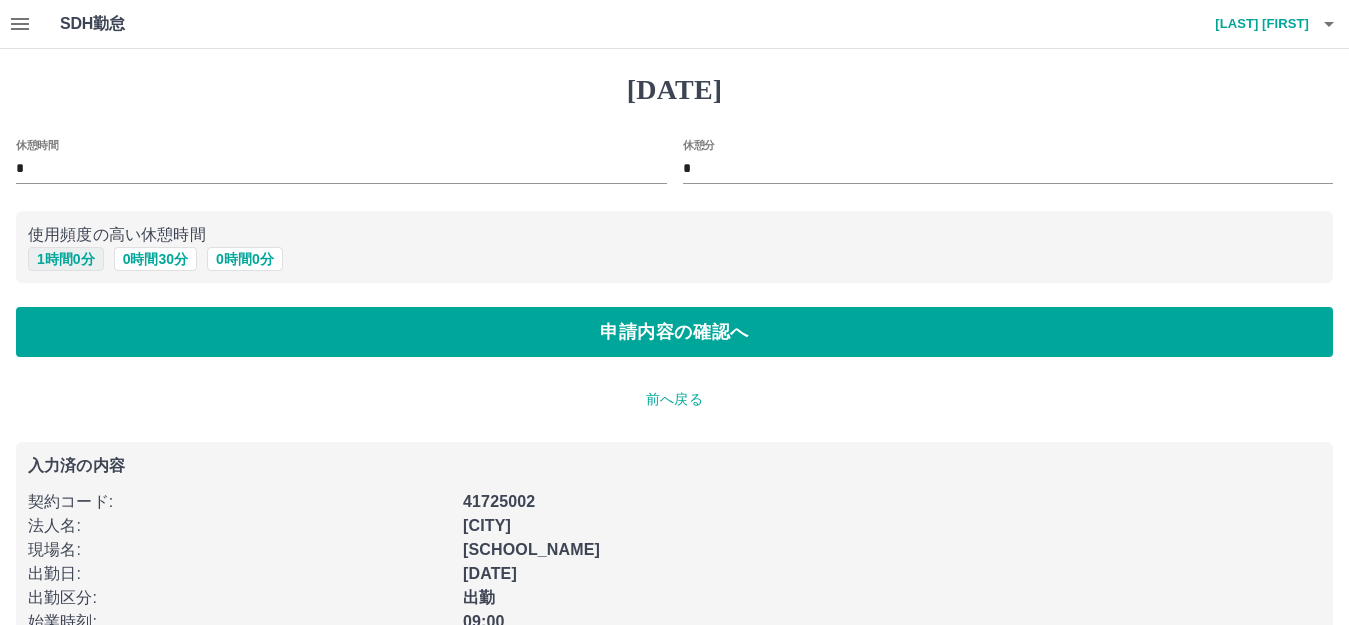 click on "1 時間 0 分" at bounding box center [66, 259] 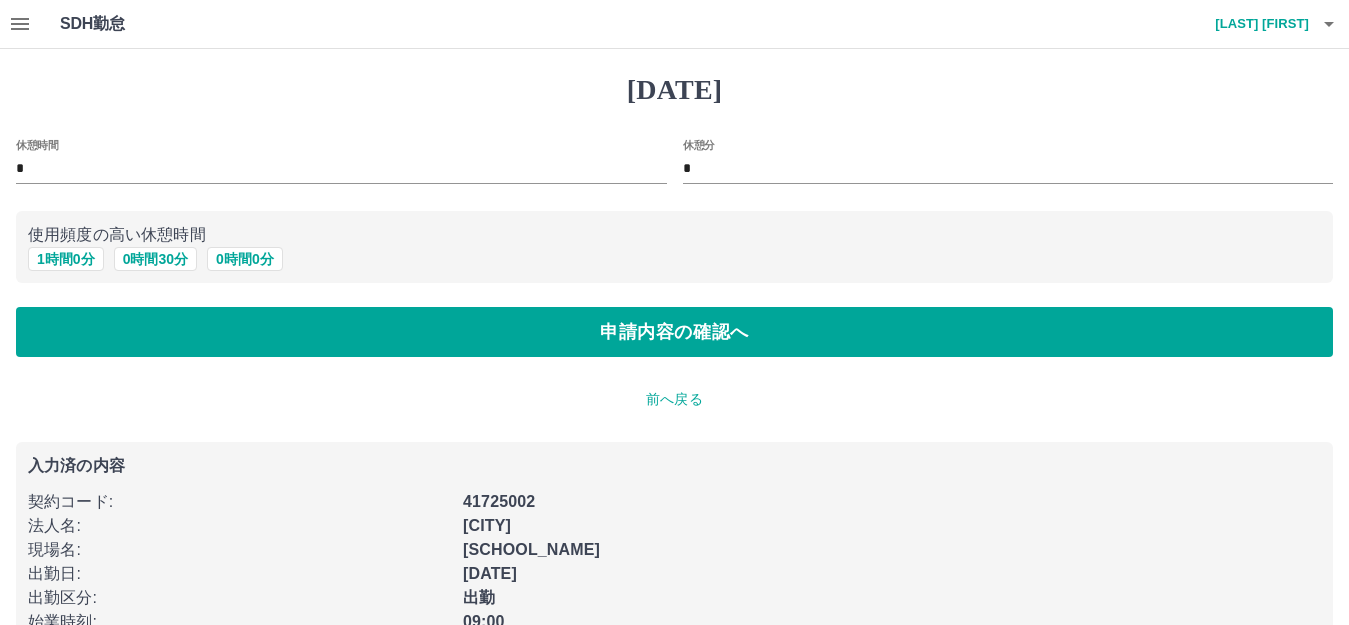 click on "休憩分 *" at bounding box center (341, 163) 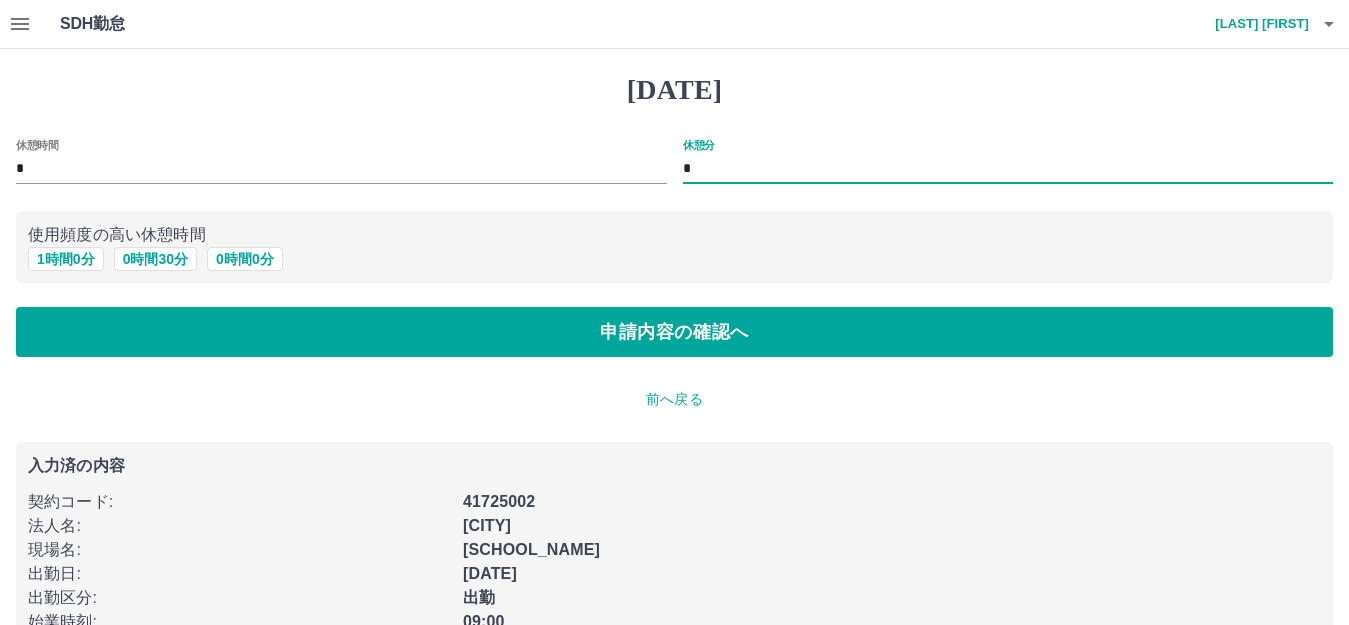 click on "*" at bounding box center (1008, 169) 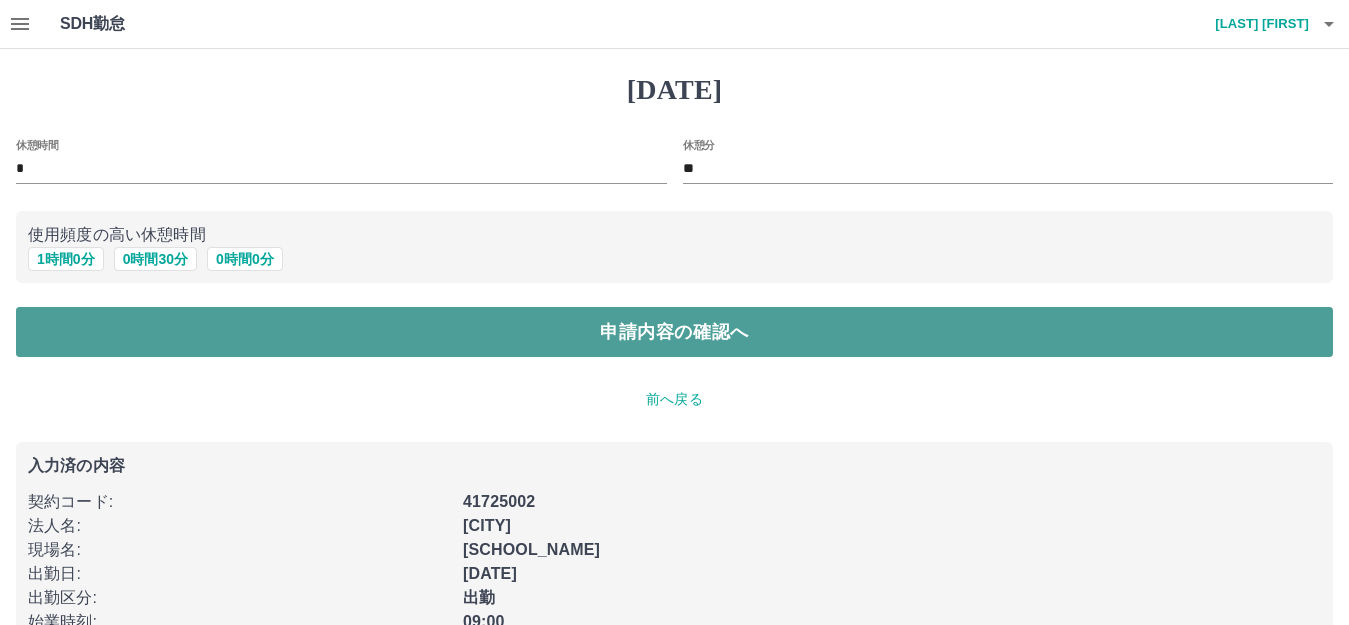 click on "申請内容の確認へ" at bounding box center (674, 332) 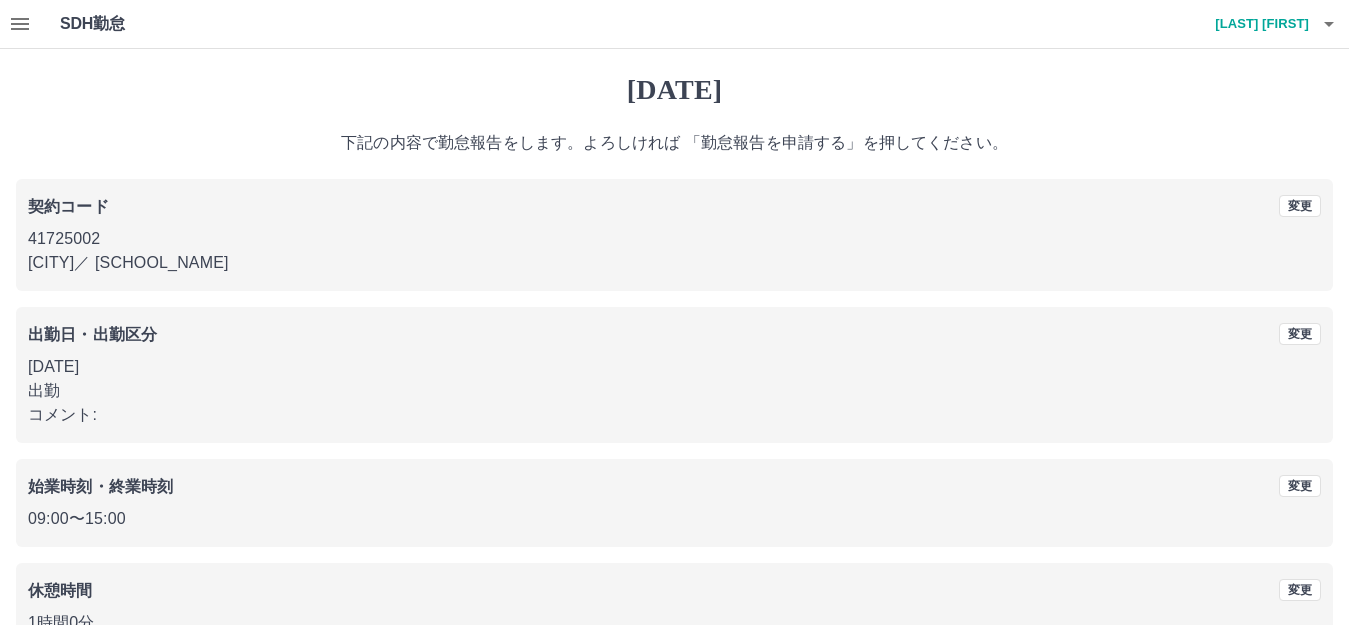 scroll, scrollTop: 124, scrollLeft: 0, axis: vertical 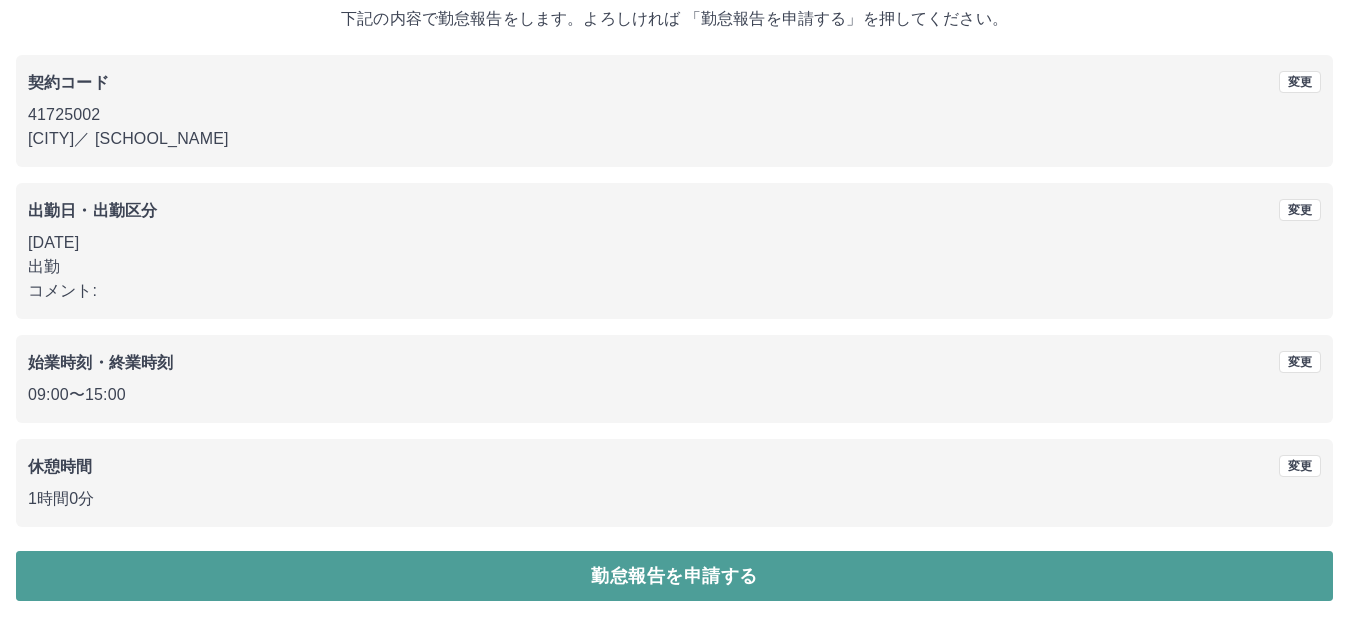 click on "勤怠報告を申請する" at bounding box center (674, 576) 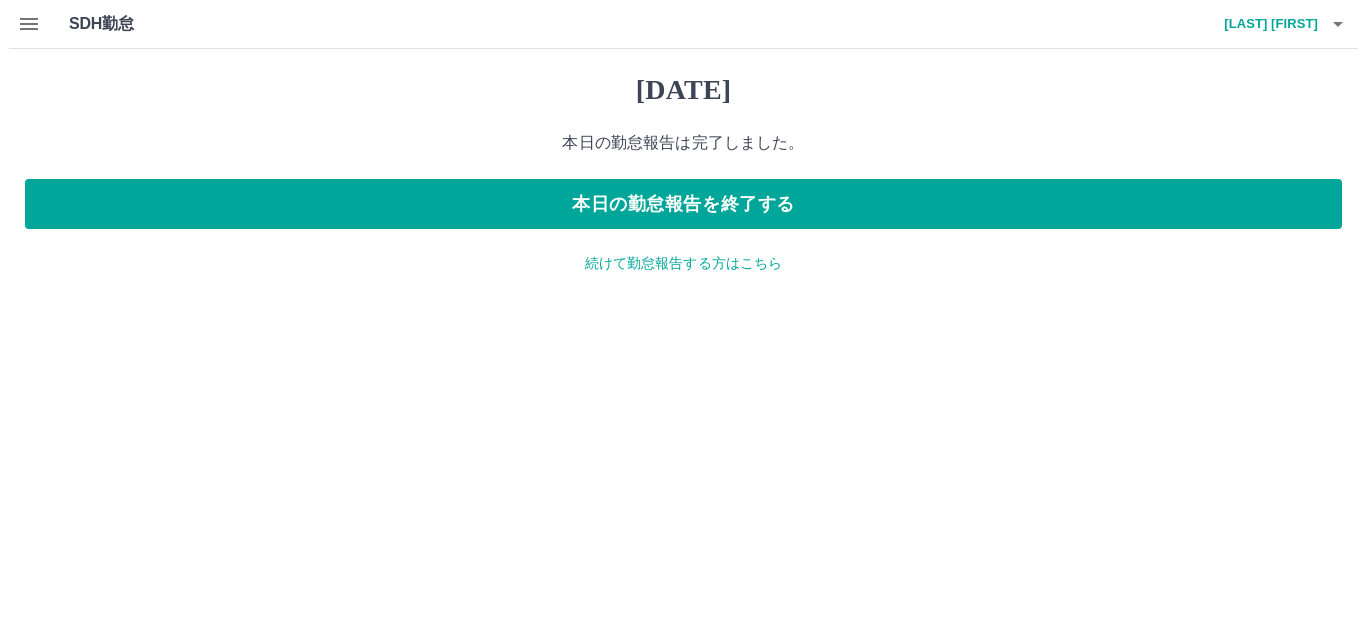scroll, scrollTop: 0, scrollLeft: 0, axis: both 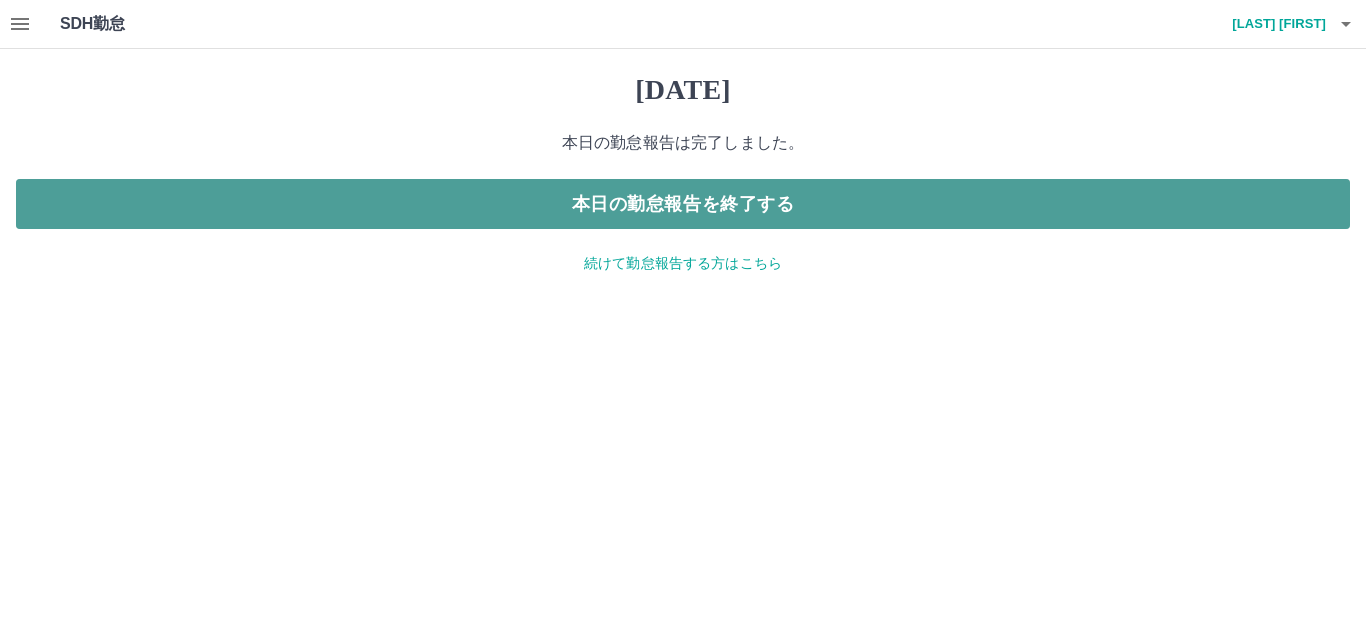 click on "本日の勤怠報告を終了する" at bounding box center (683, 204) 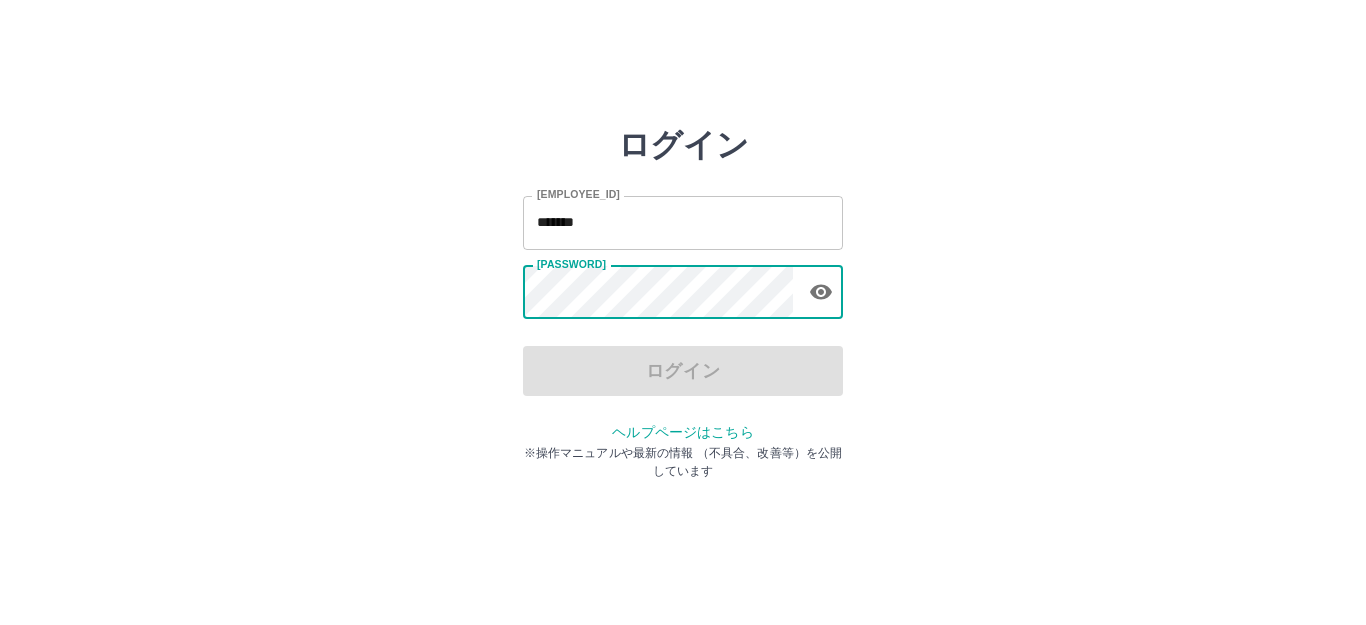 scroll, scrollTop: 0, scrollLeft: 0, axis: both 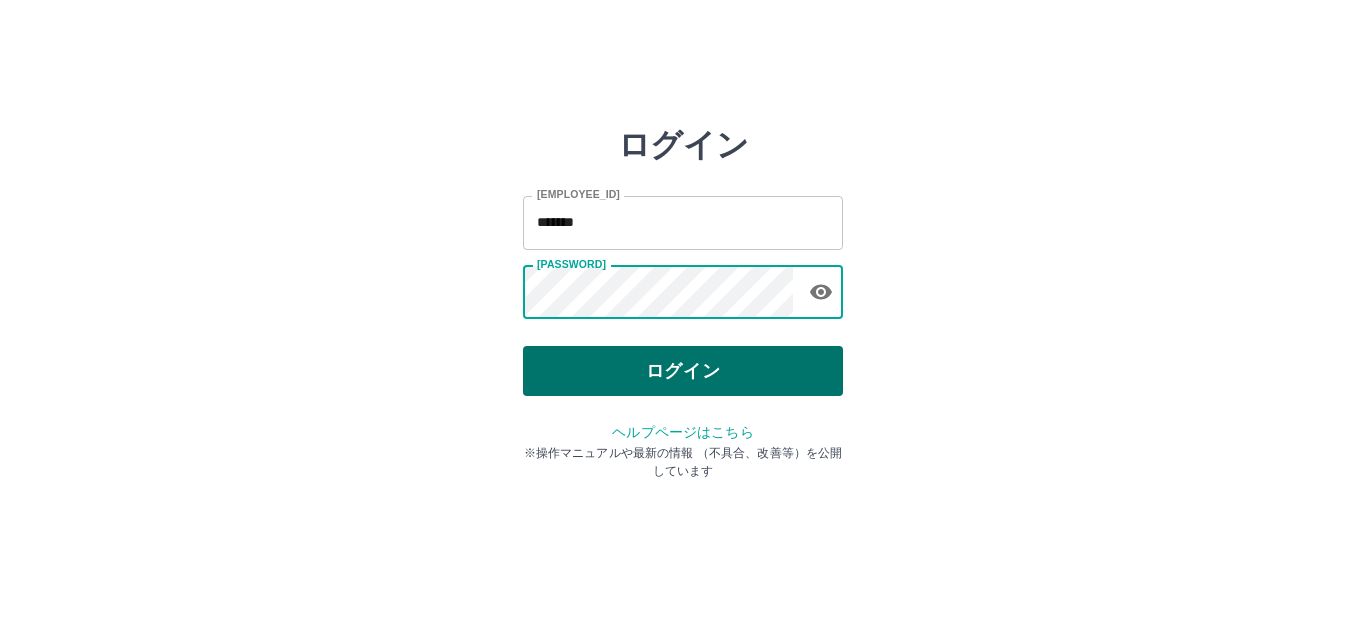 click on "ログイン" at bounding box center (683, 371) 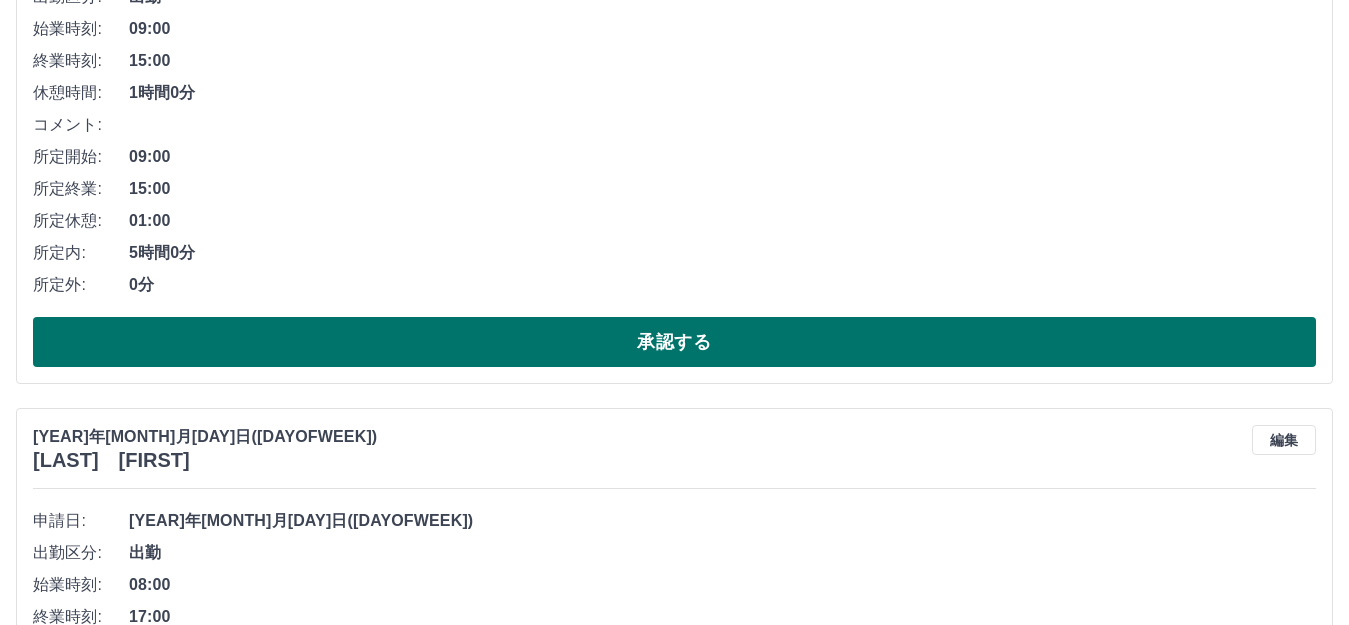 scroll, scrollTop: 400, scrollLeft: 0, axis: vertical 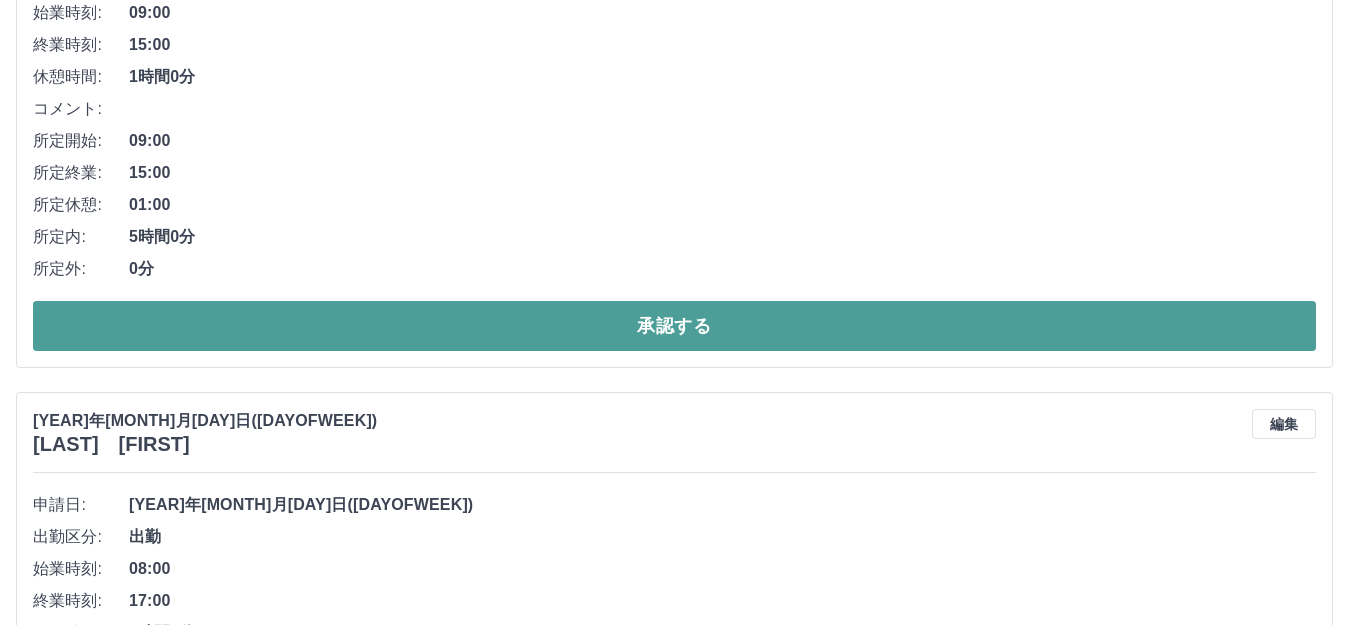 click on "承認する" at bounding box center (674, 326) 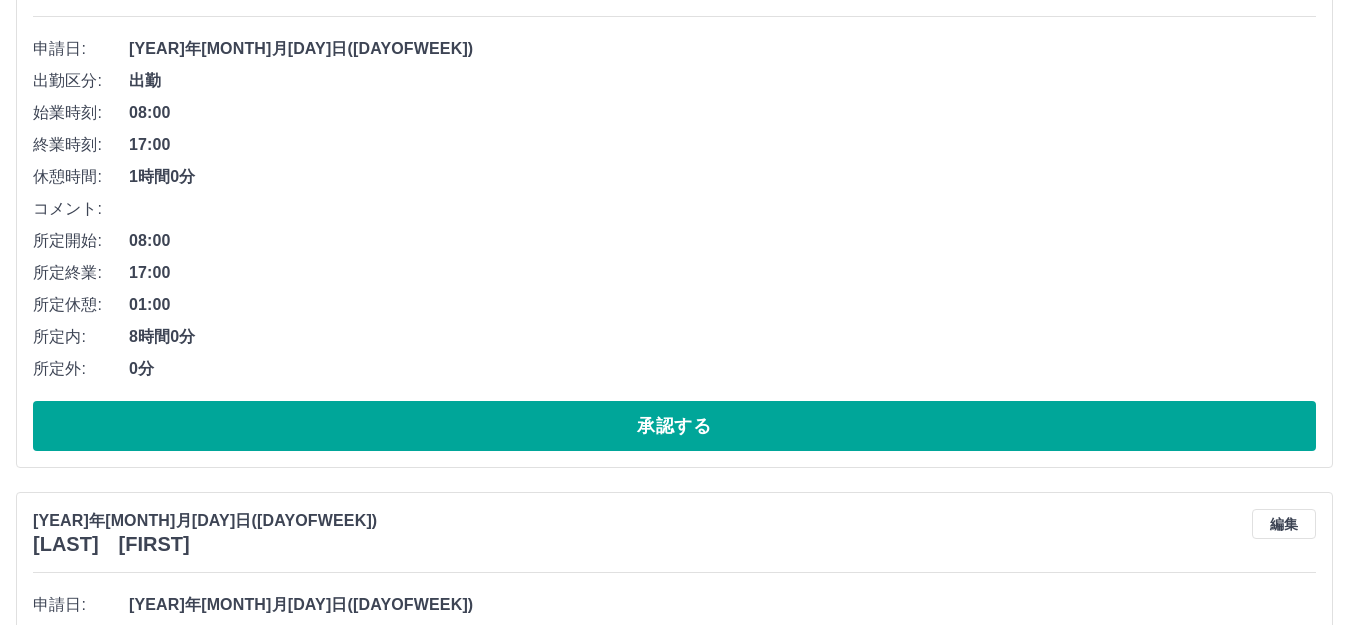 scroll, scrollTop: 400, scrollLeft: 0, axis: vertical 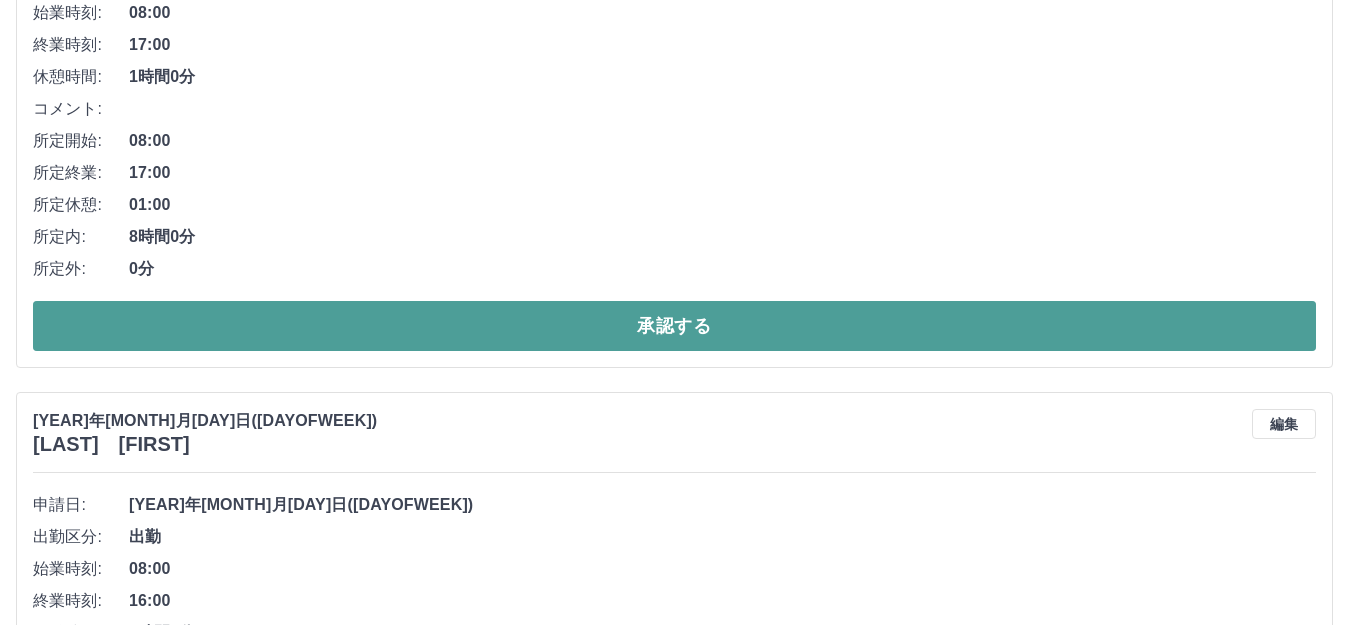 click on "承認する" at bounding box center [674, 326] 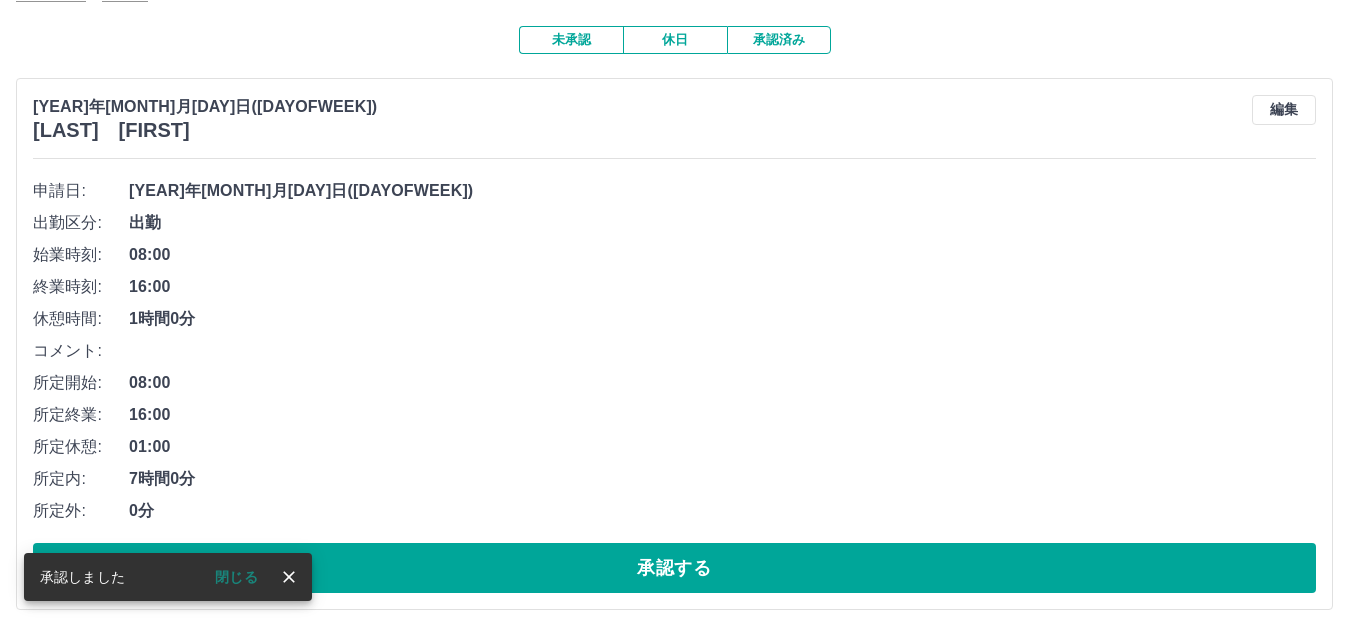 scroll, scrollTop: 169, scrollLeft: 0, axis: vertical 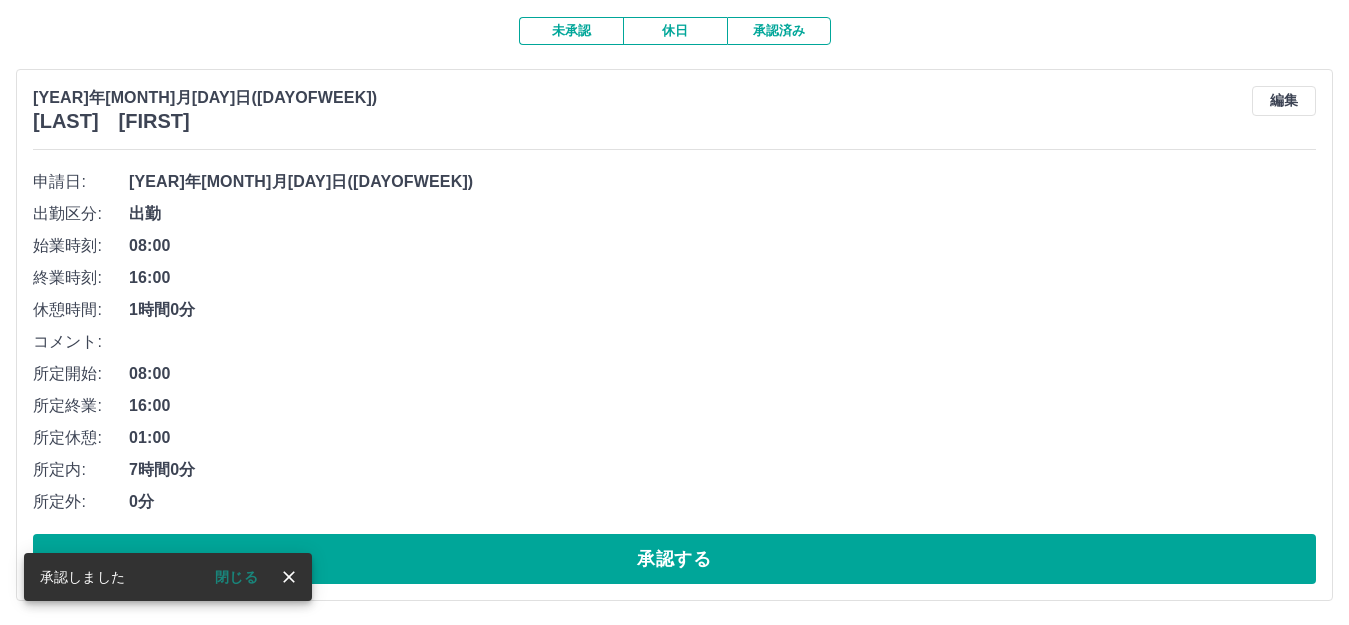 click at bounding box center (289, 577) 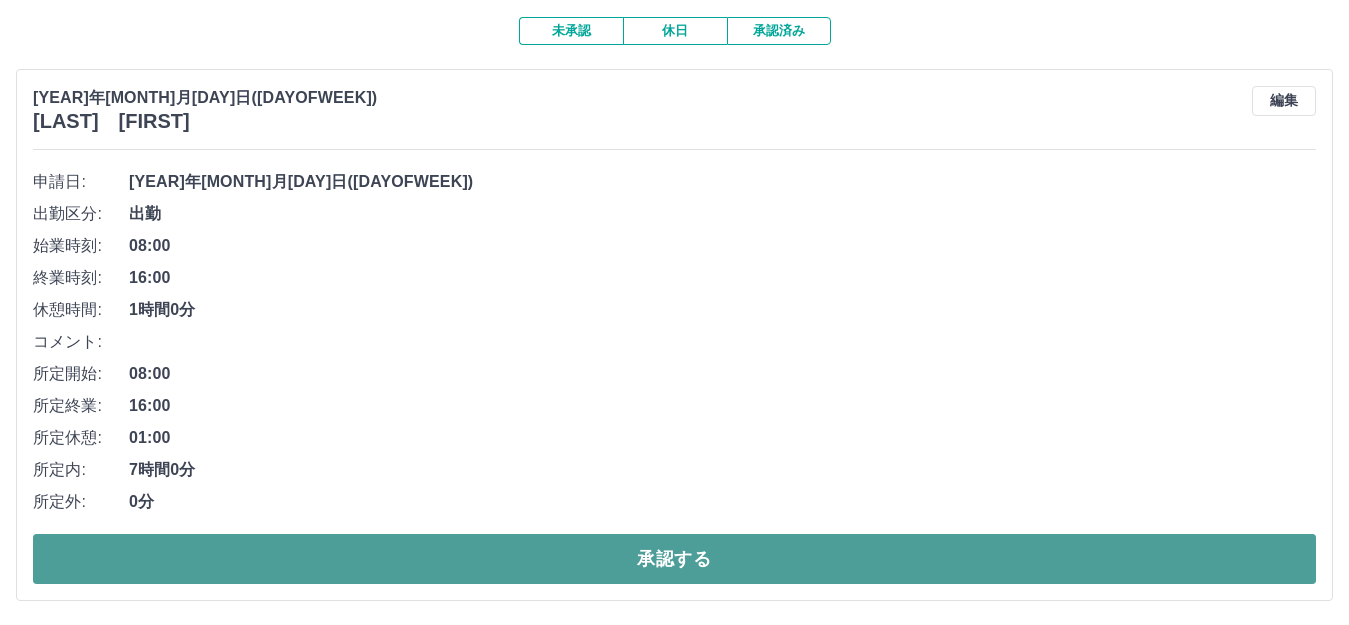 click on "承認する" at bounding box center (674, 559) 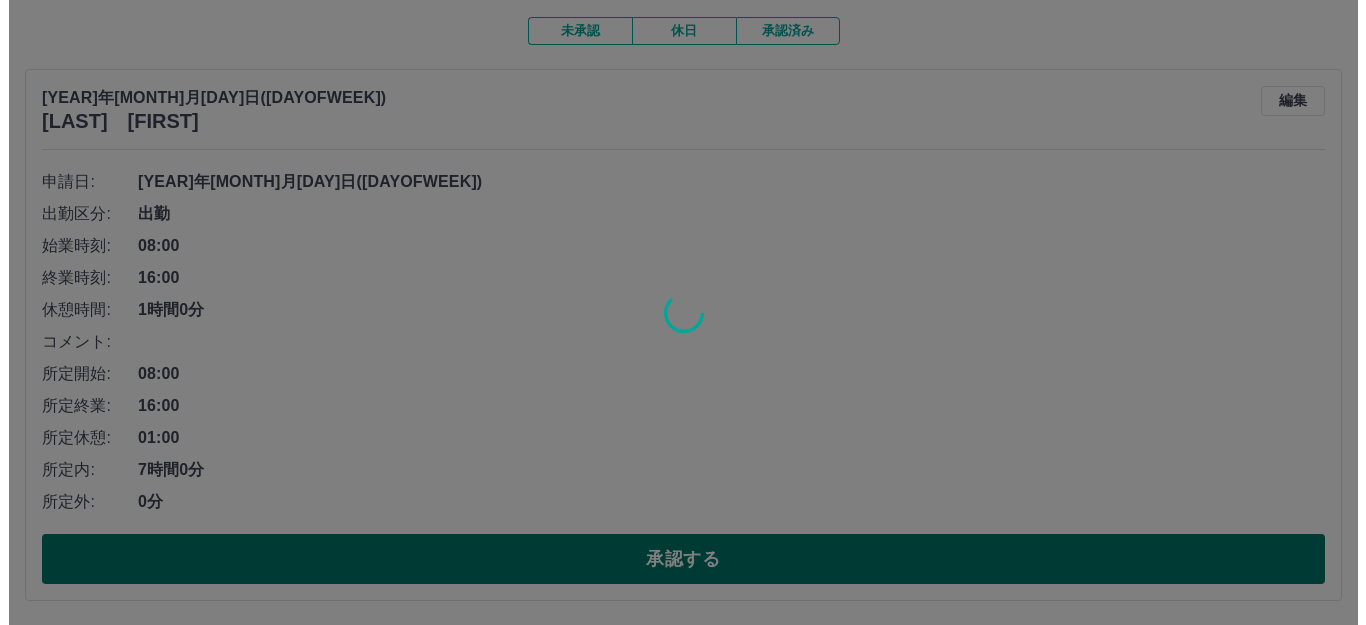 scroll, scrollTop: 0, scrollLeft: 0, axis: both 